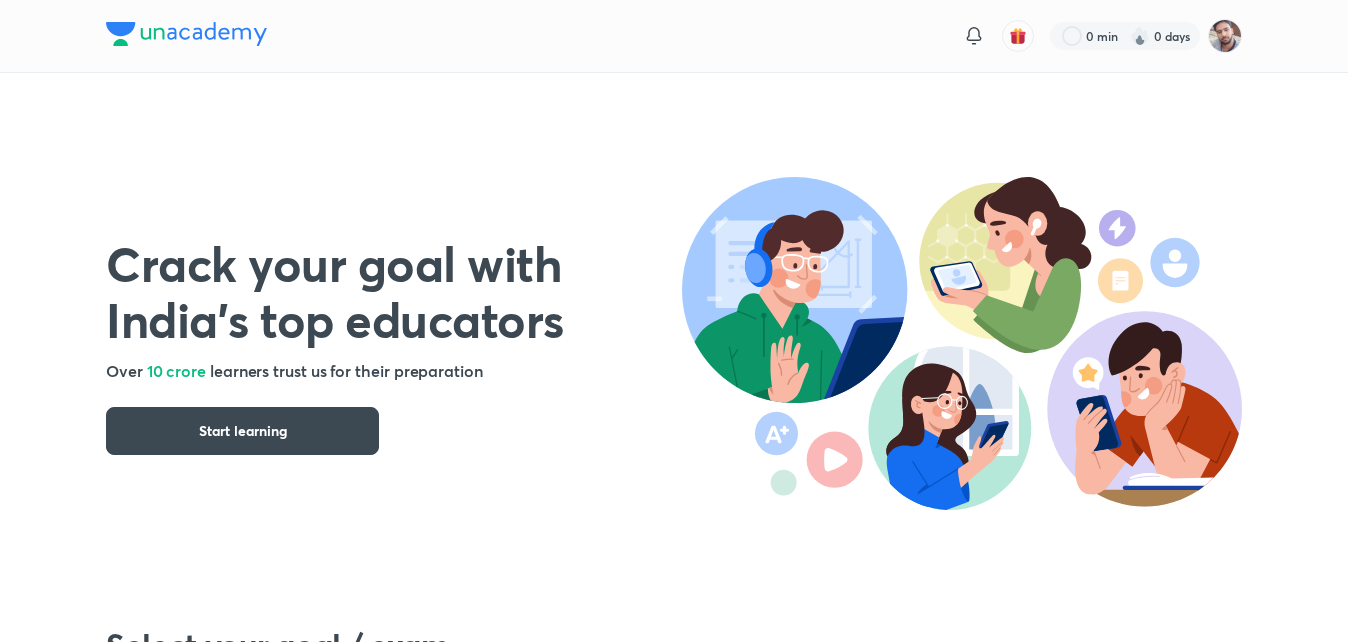 scroll, scrollTop: 0, scrollLeft: 0, axis: both 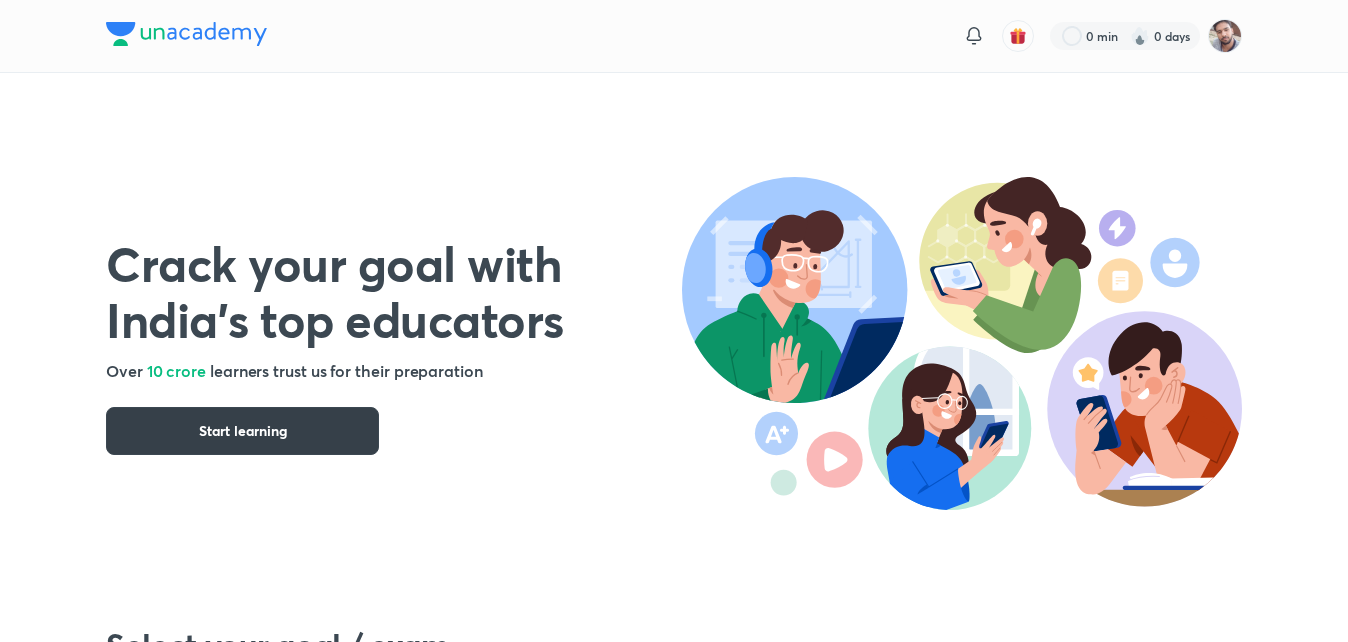 click on "Start learning" at bounding box center [243, 431] 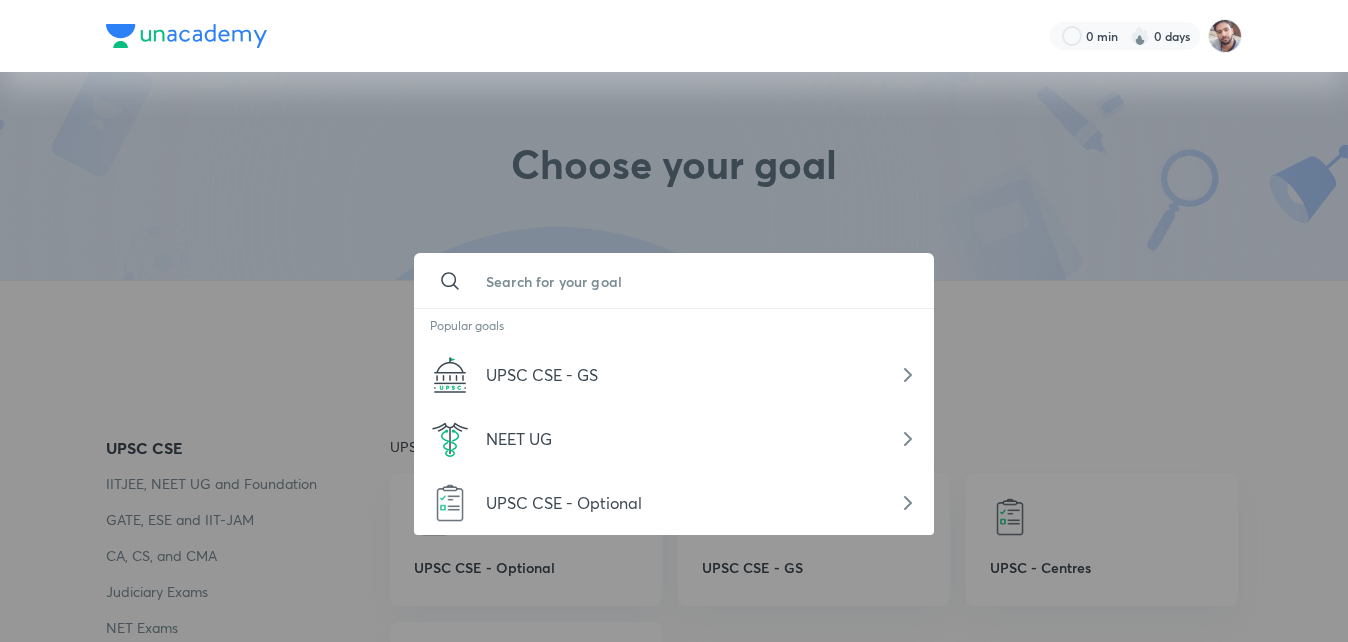 click at bounding box center (694, 281) 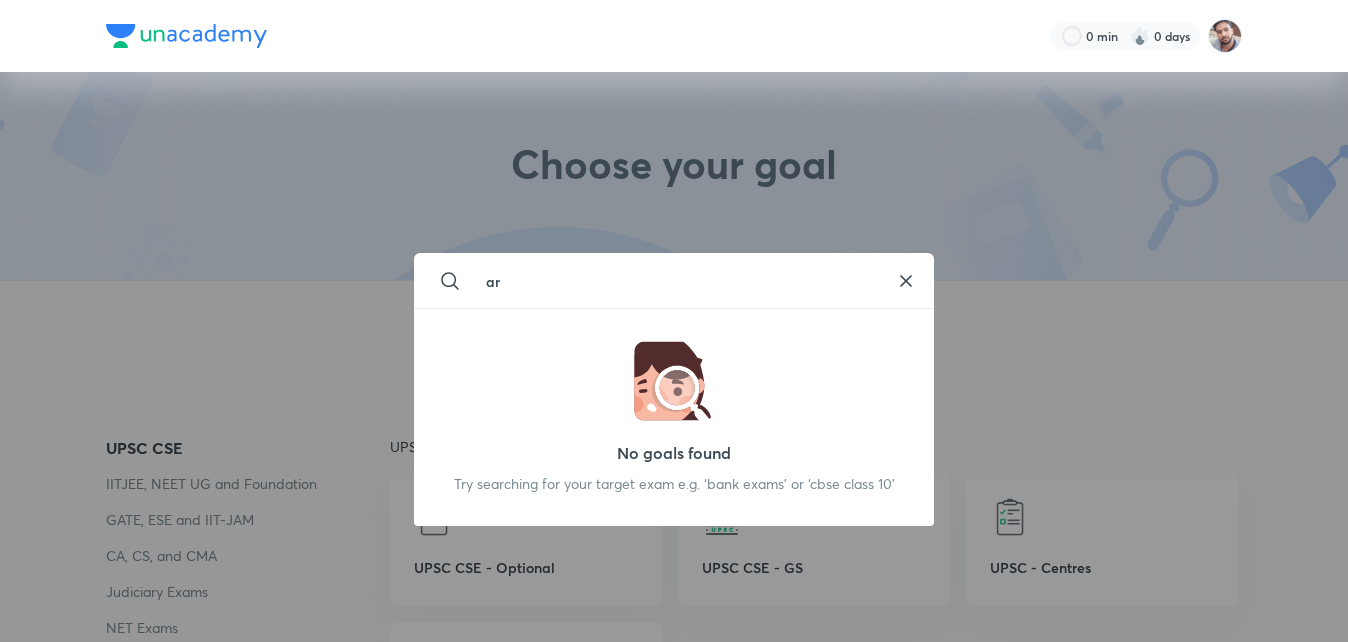 type on "a" 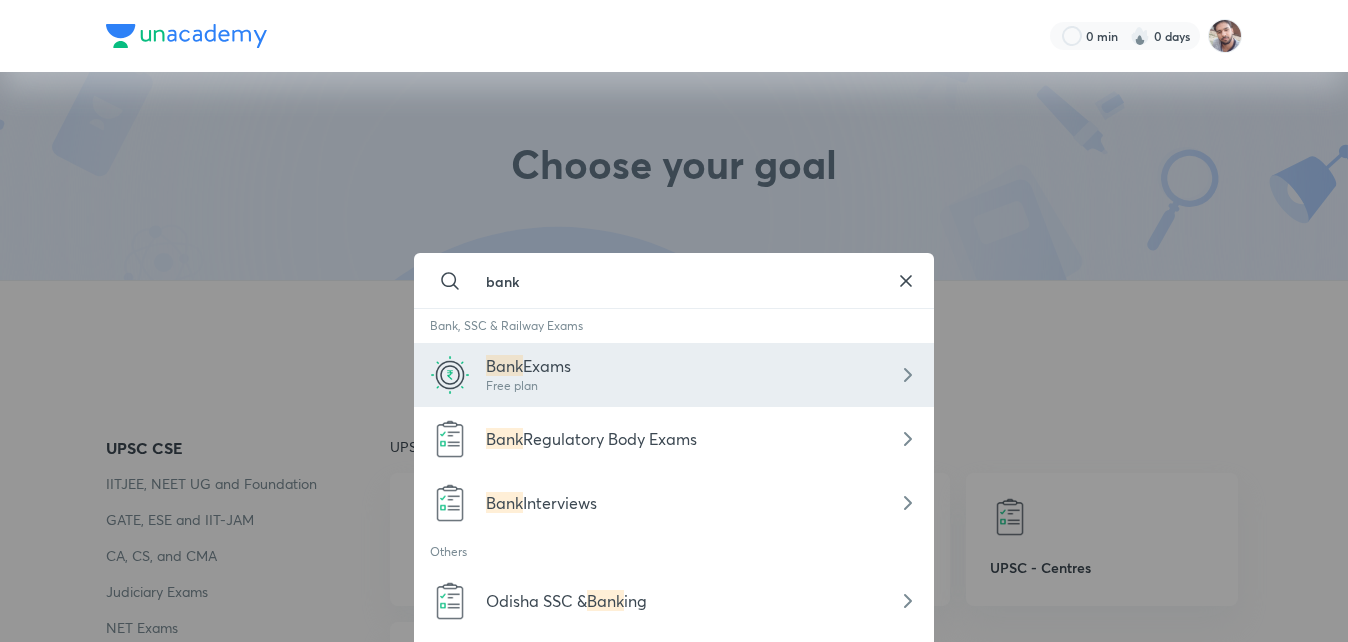 click on "Bank  Exams Free plan" at bounding box center (674, 375) 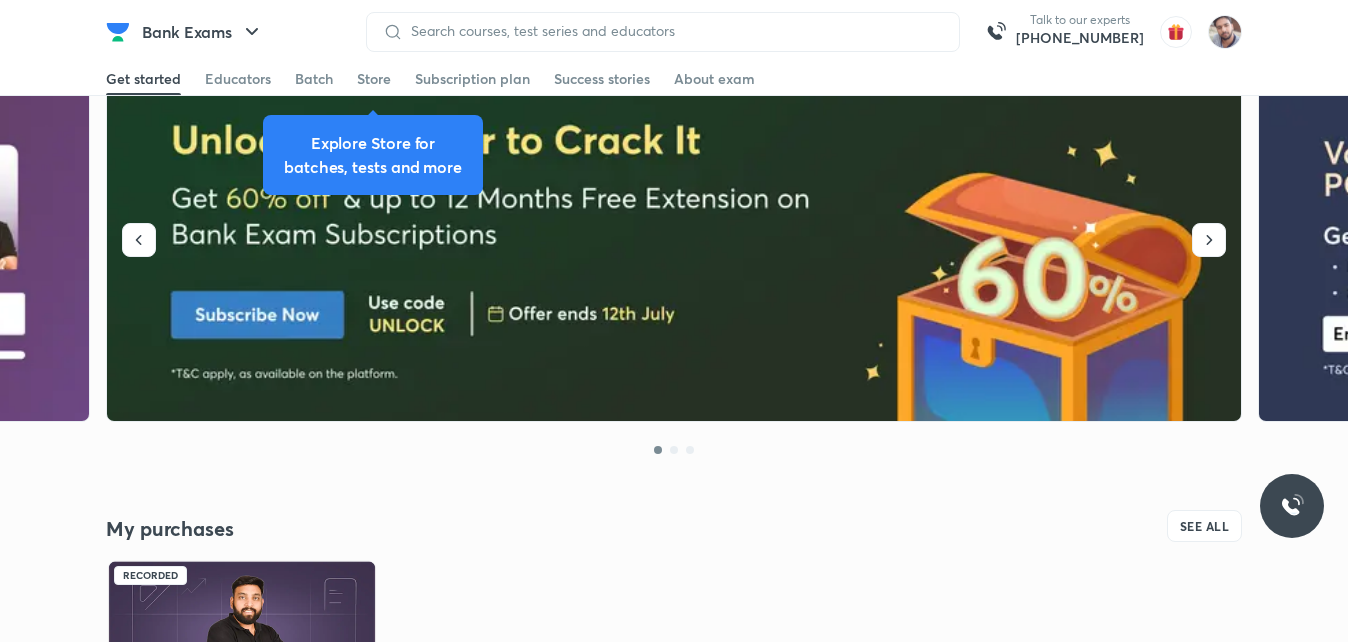 scroll, scrollTop: 80, scrollLeft: 0, axis: vertical 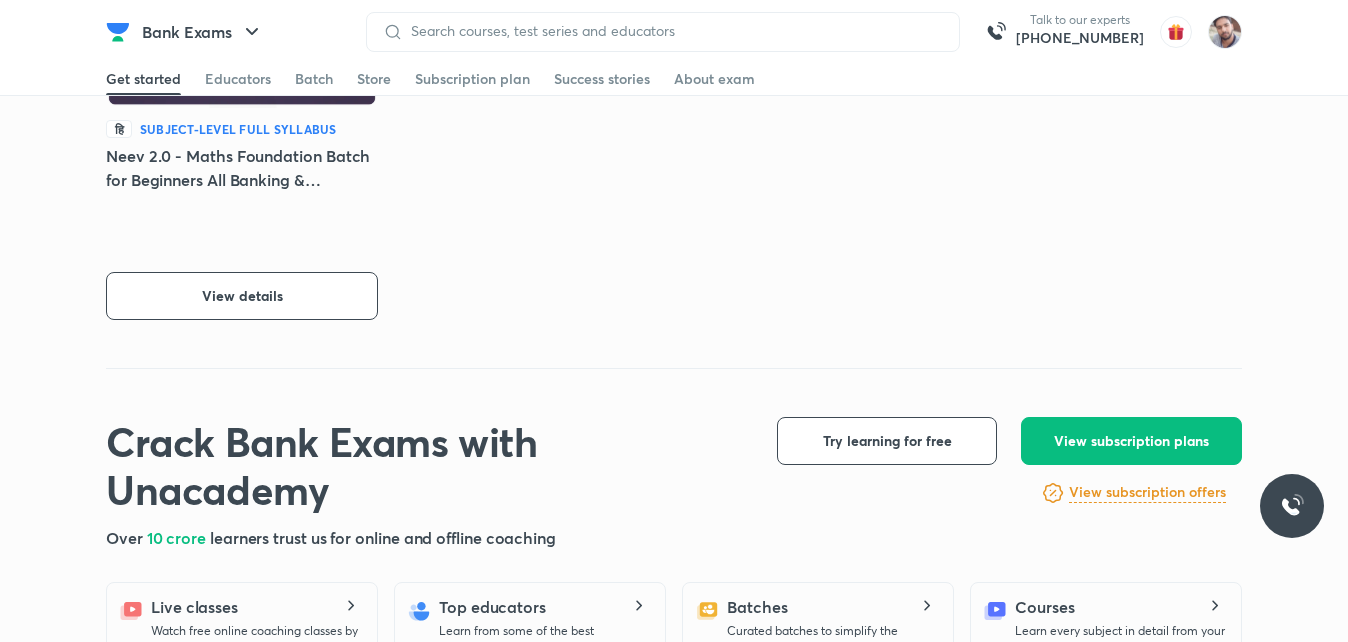 click on "Neev 2.0 - Maths Foundation Batch for Beginners All Banking & Insurance Exam 2024 -25" at bounding box center [242, 168] 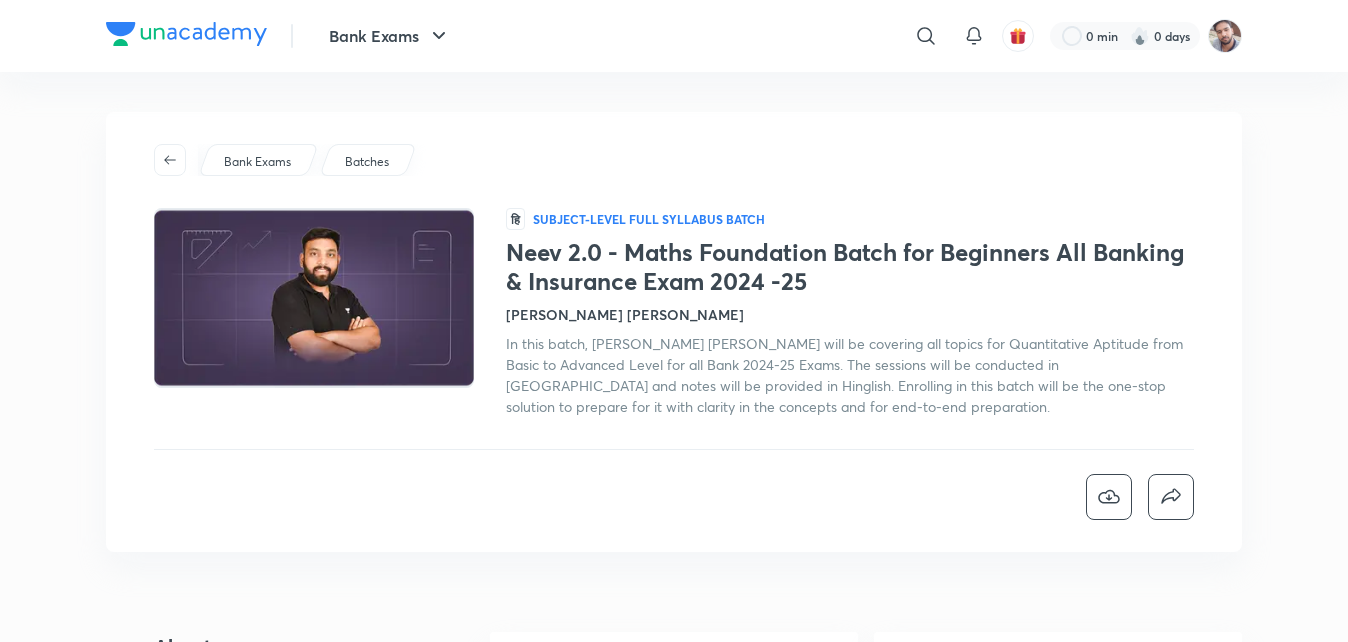 scroll, scrollTop: 0, scrollLeft: 0, axis: both 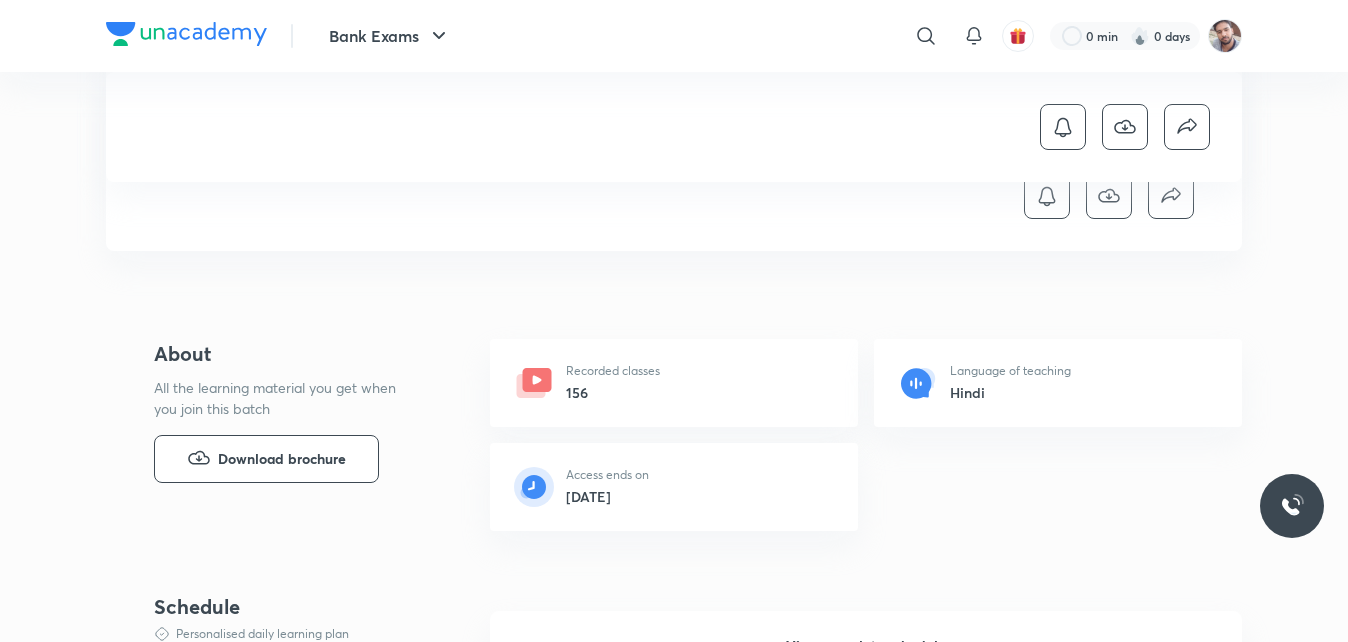 click on "Recorded classes 156" at bounding box center [674, 383] 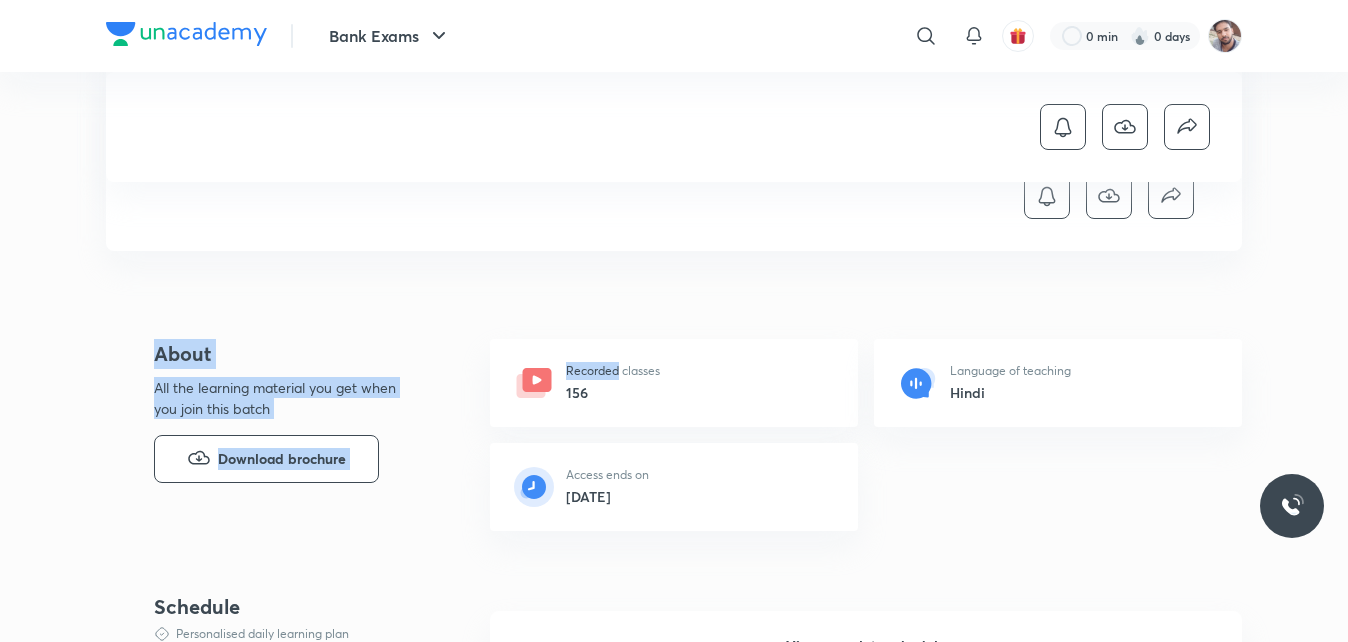 drag, startPoint x: 544, startPoint y: 364, endPoint x: 401, endPoint y: 227, distance: 198.03535 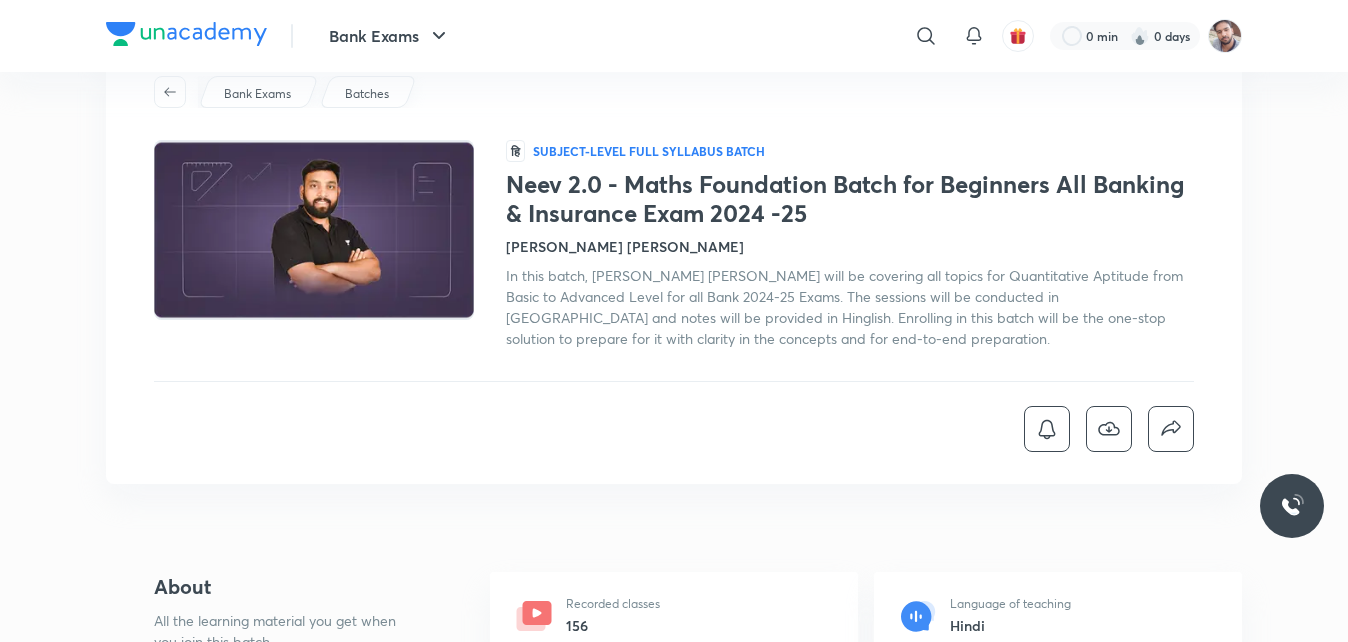 scroll, scrollTop: 71, scrollLeft: 0, axis: vertical 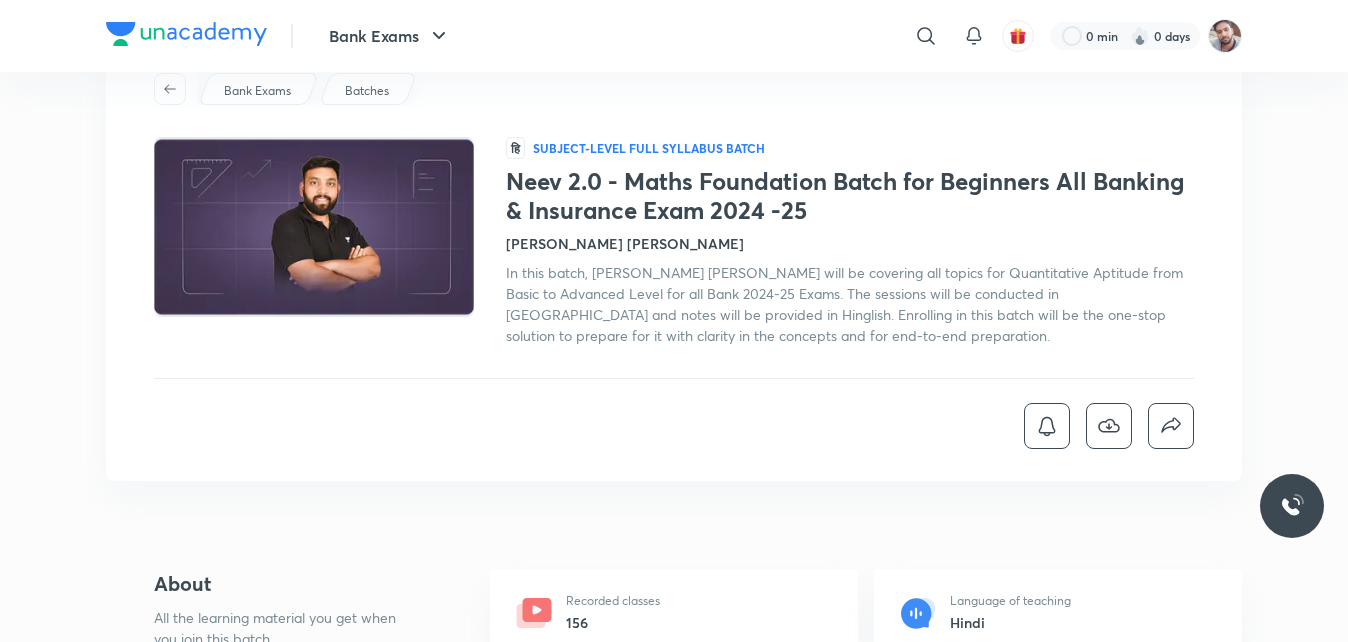 click at bounding box center (314, 227) 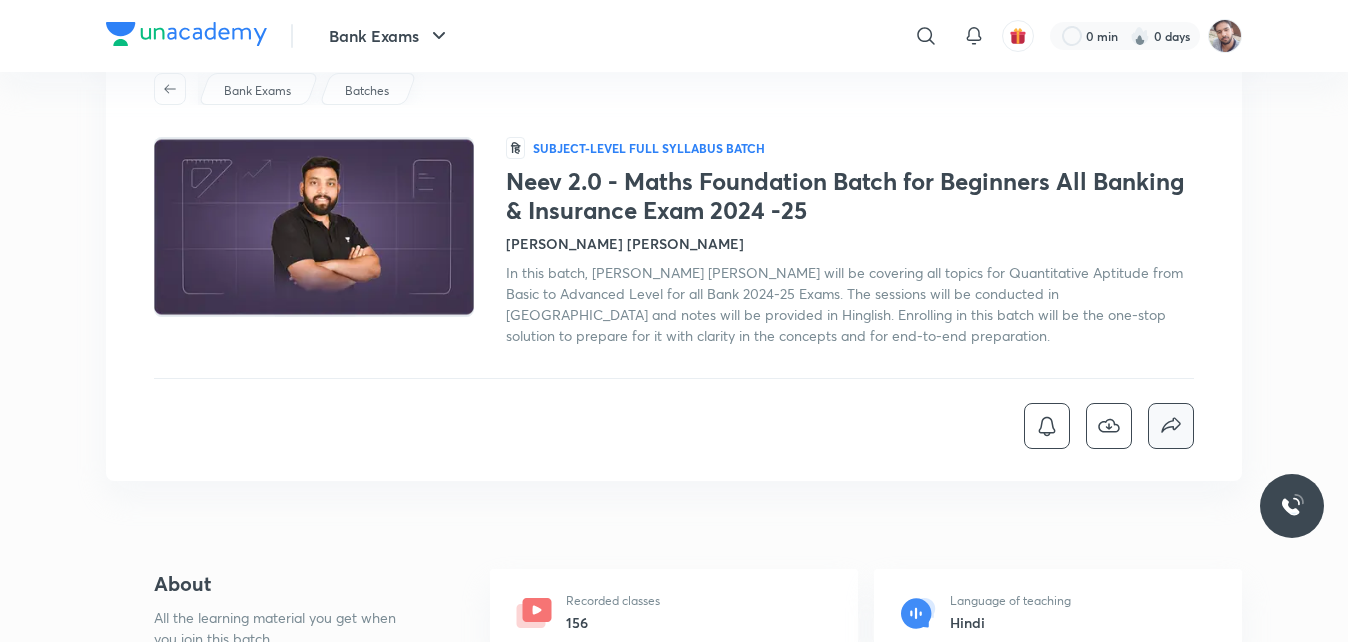 click 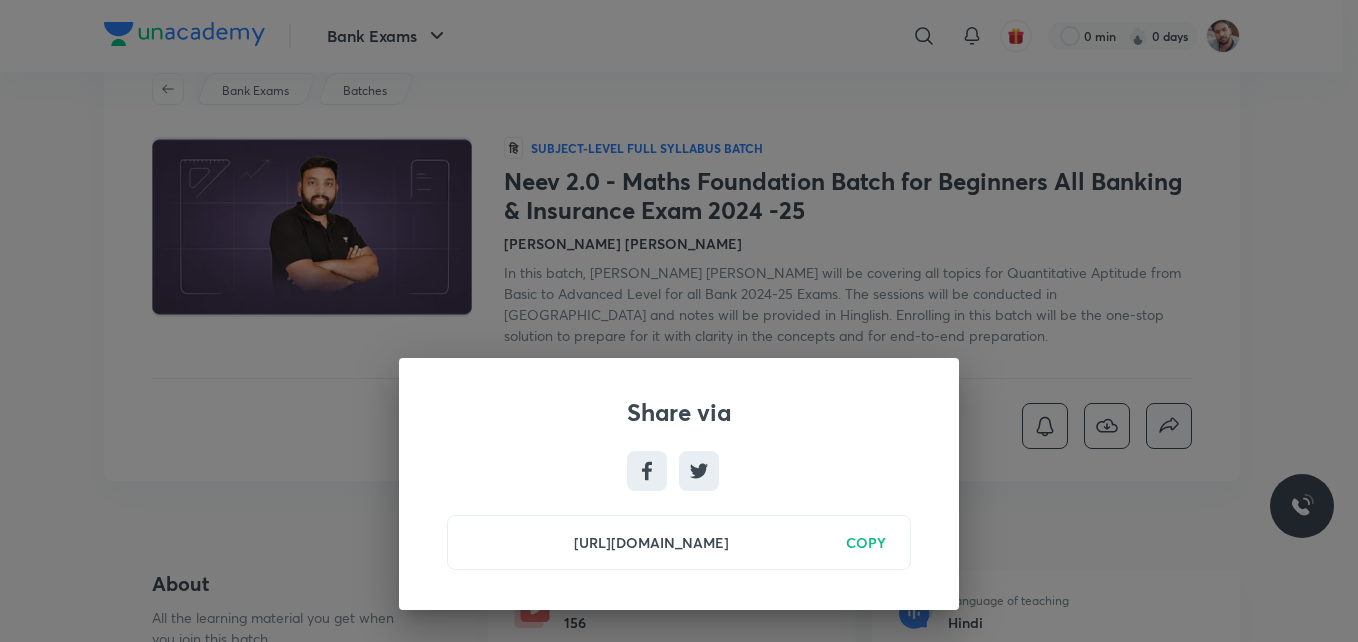 click on "Share via https://unacademy.com/store/batch/neev-20-maths-foundation-batch-for-beginners-all-banking-insurance-exam-2024-25-975/TNNKVPD0 COPY" at bounding box center (679, 321) 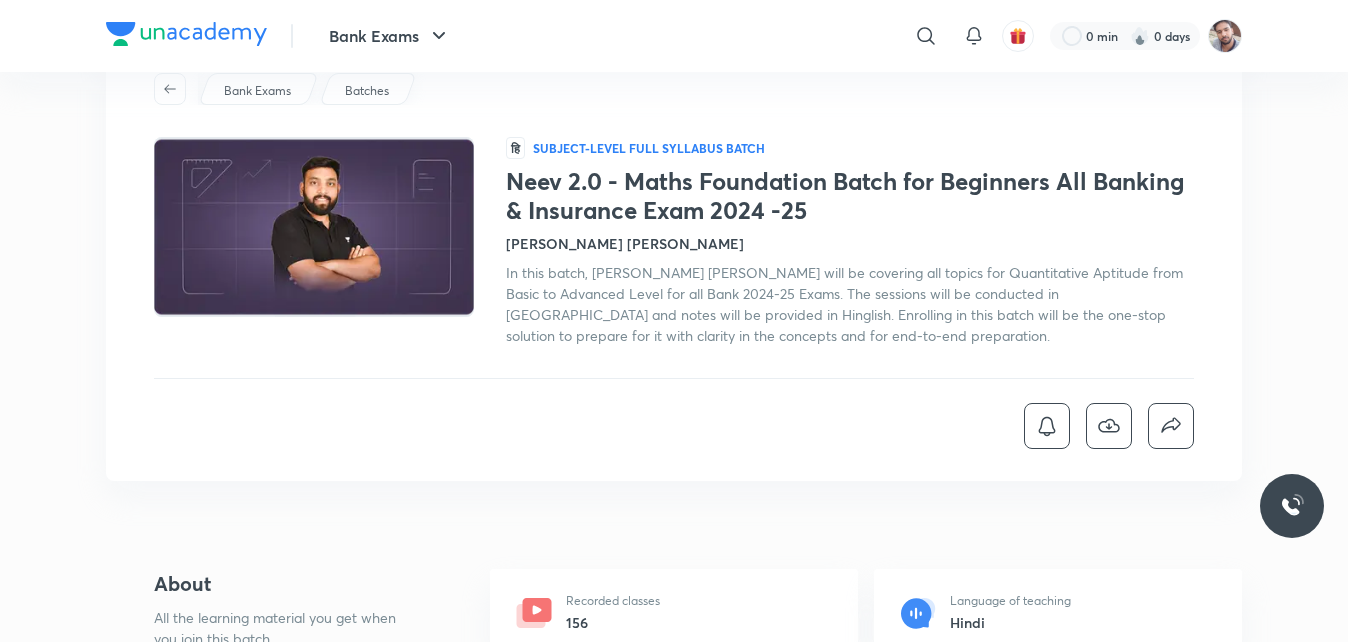 click on "Neev 2.0 - Maths Foundation Batch for Beginners All Banking & Insurance Exam 2024 -25" at bounding box center [850, 196] 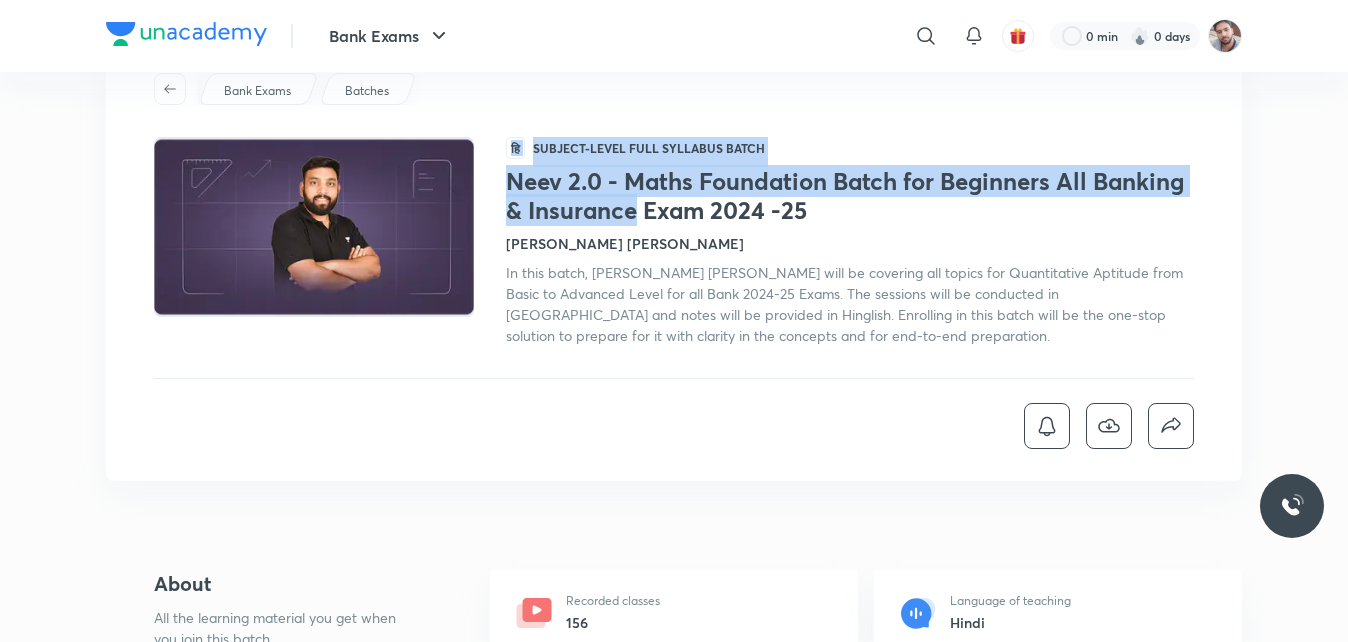 drag, startPoint x: 575, startPoint y: 200, endPoint x: 440, endPoint y: 198, distance: 135.01482 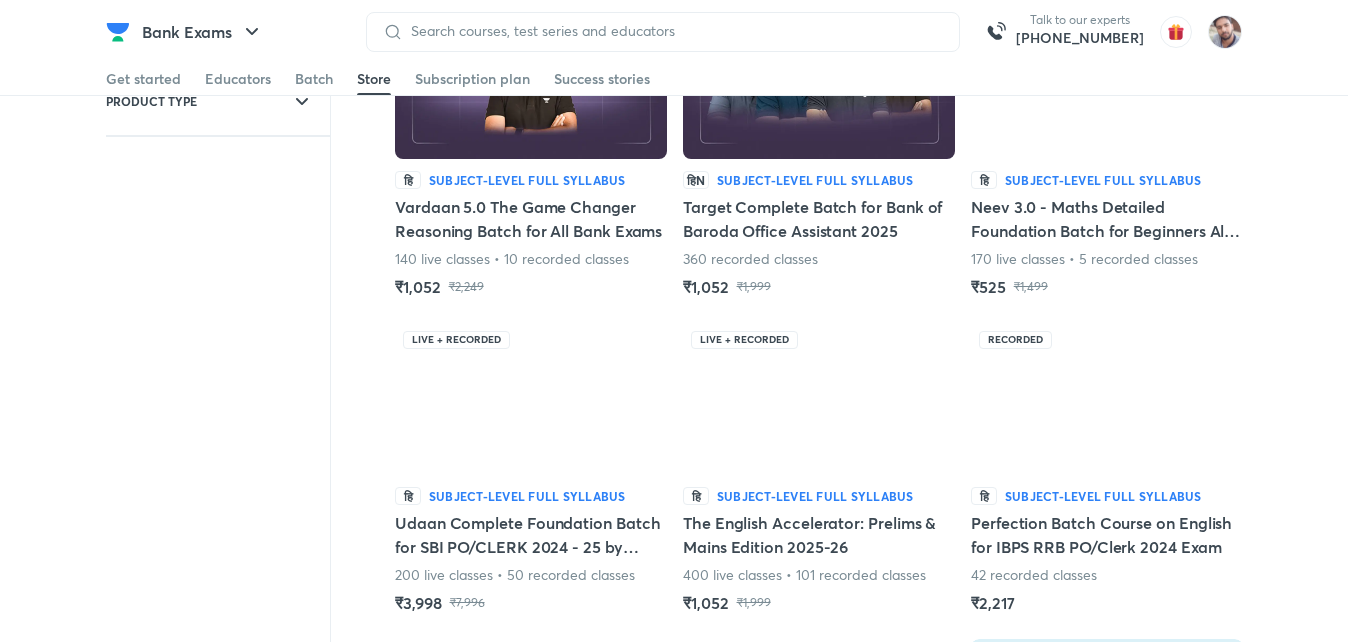 scroll, scrollTop: 0, scrollLeft: 0, axis: both 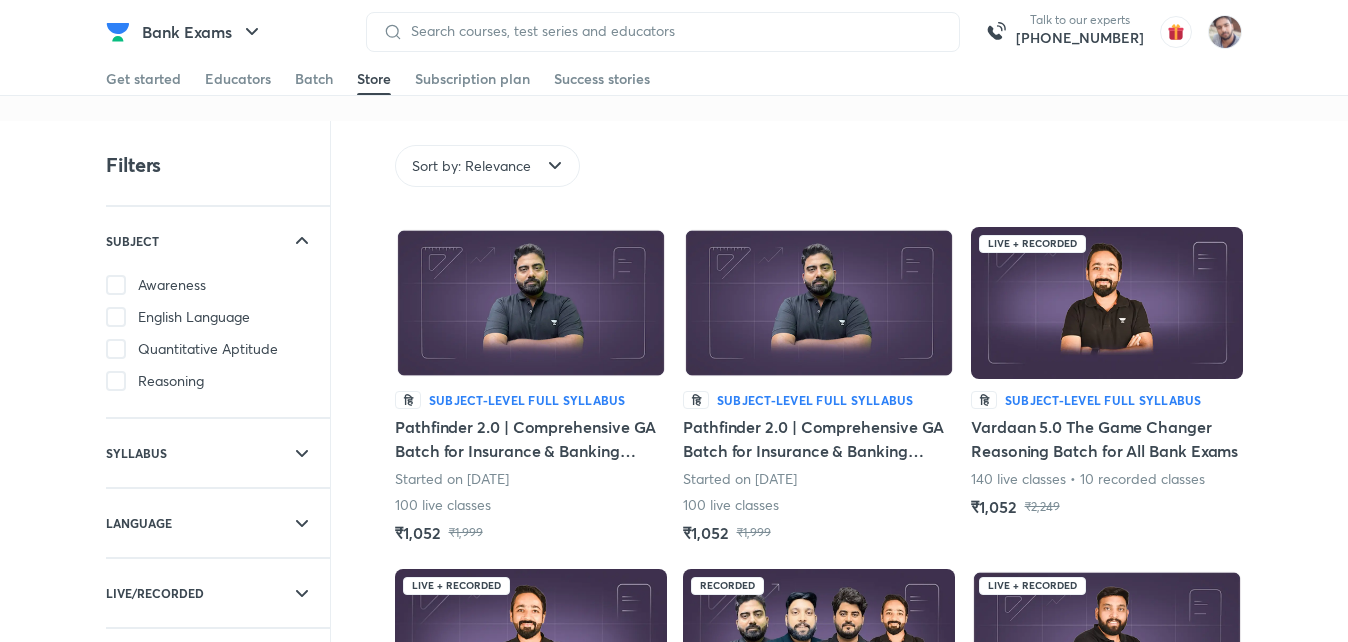 click on "Quantitative Aptitude" at bounding box center (208, 349) 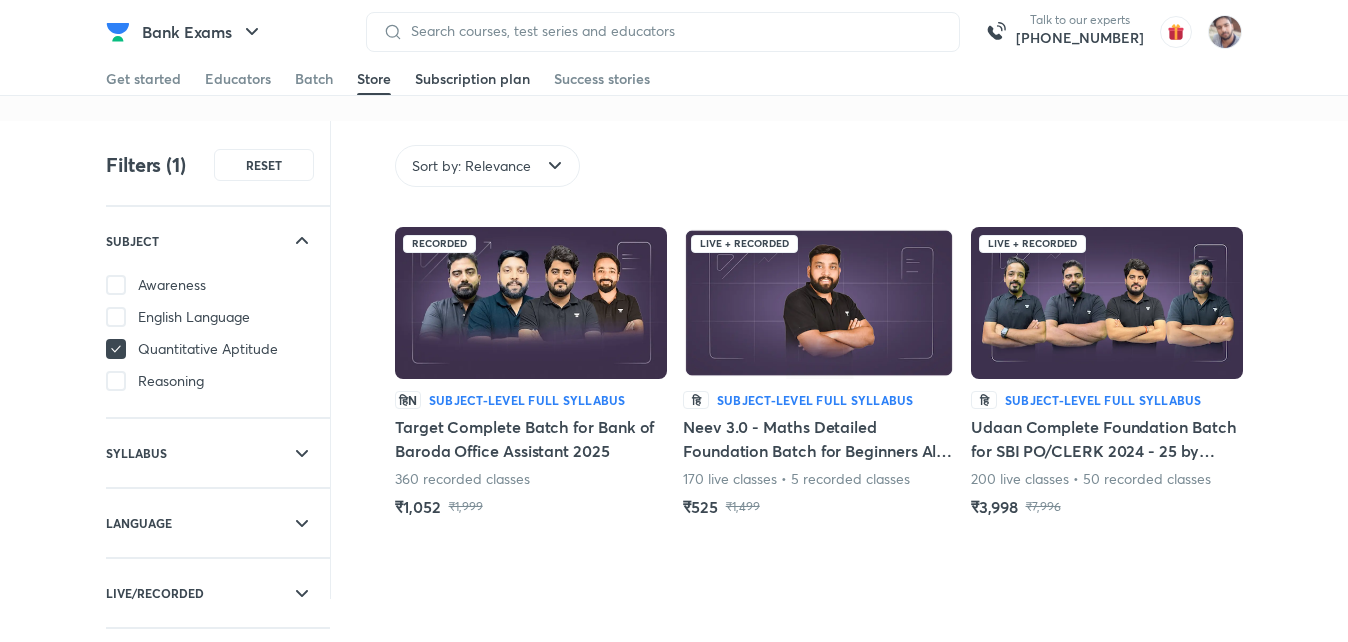 click on "Subscription plan" at bounding box center [472, 79] 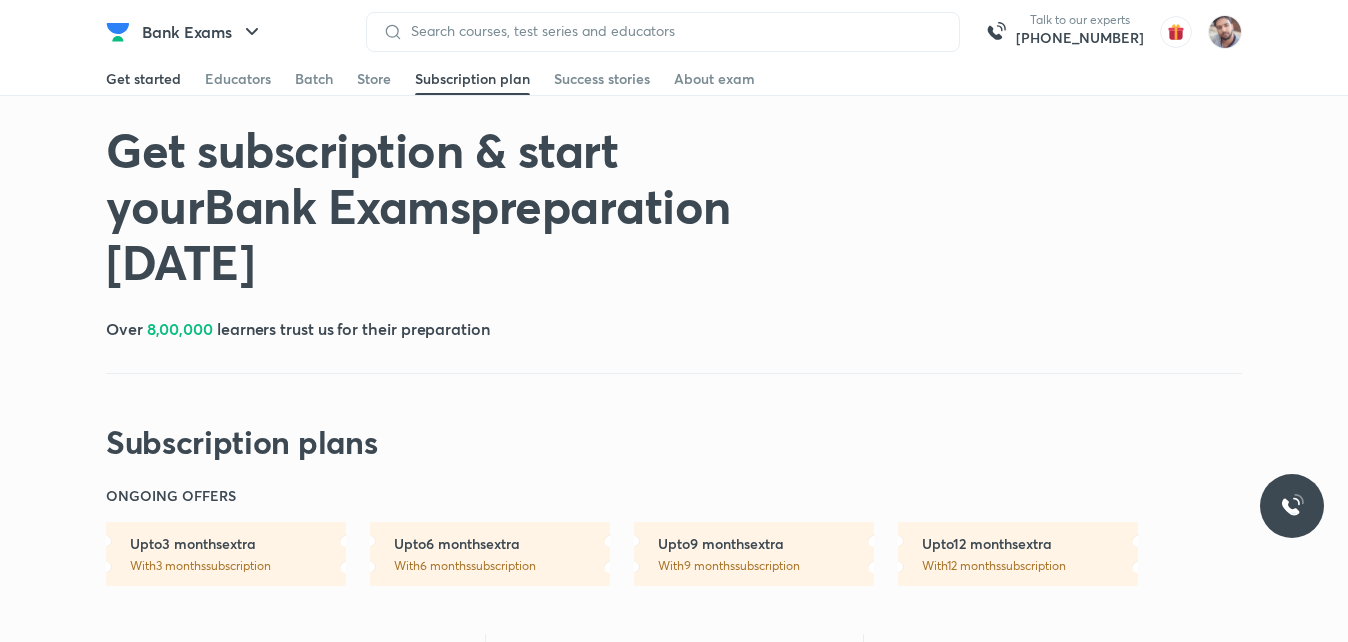 click on "Get started" at bounding box center [143, 79] 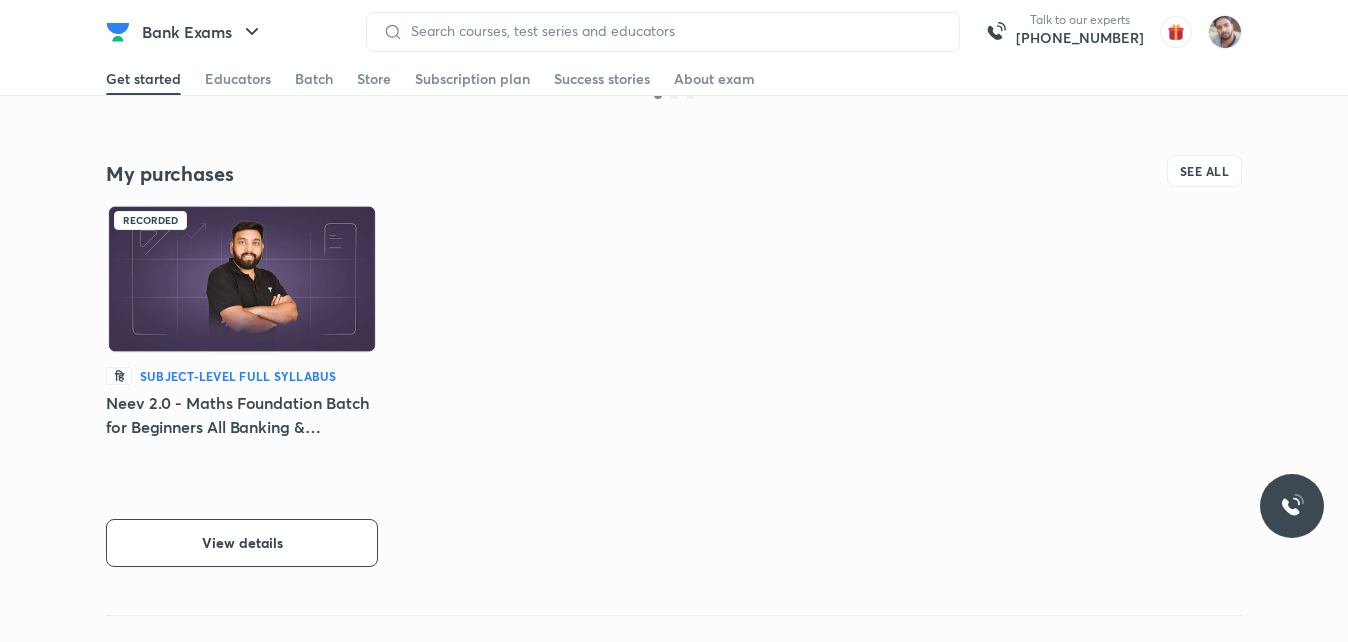 scroll, scrollTop: 361, scrollLeft: 0, axis: vertical 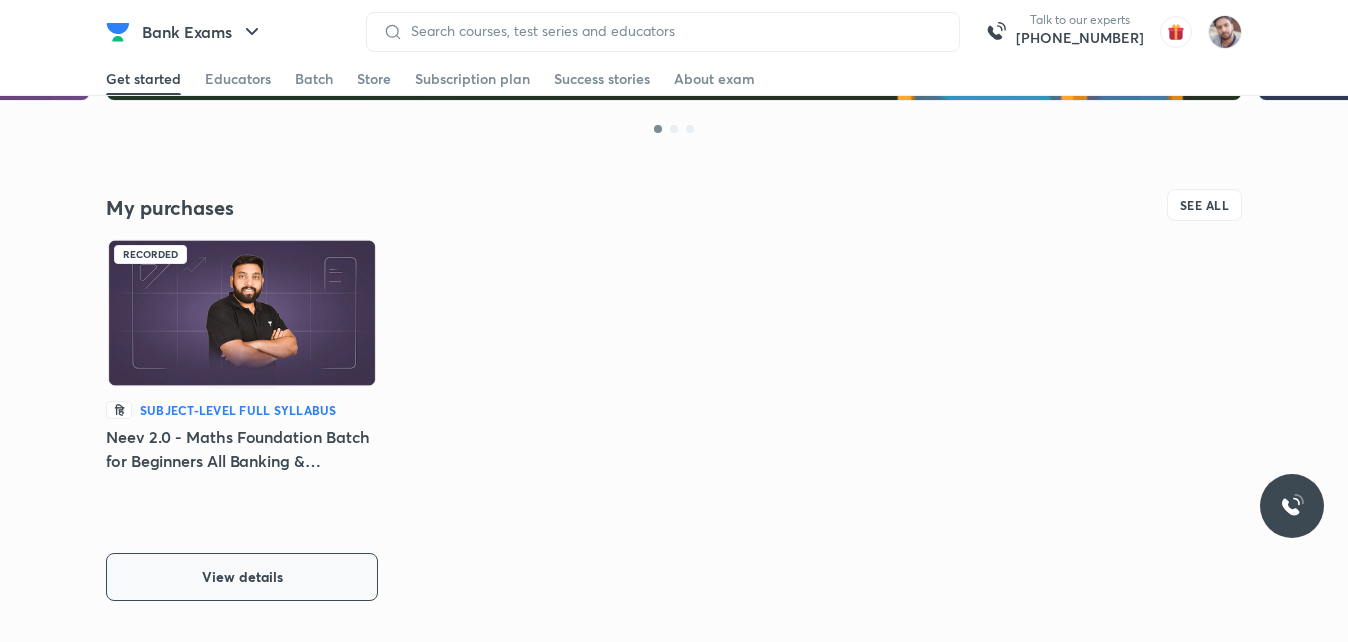 click on "View details" at bounding box center (242, 577) 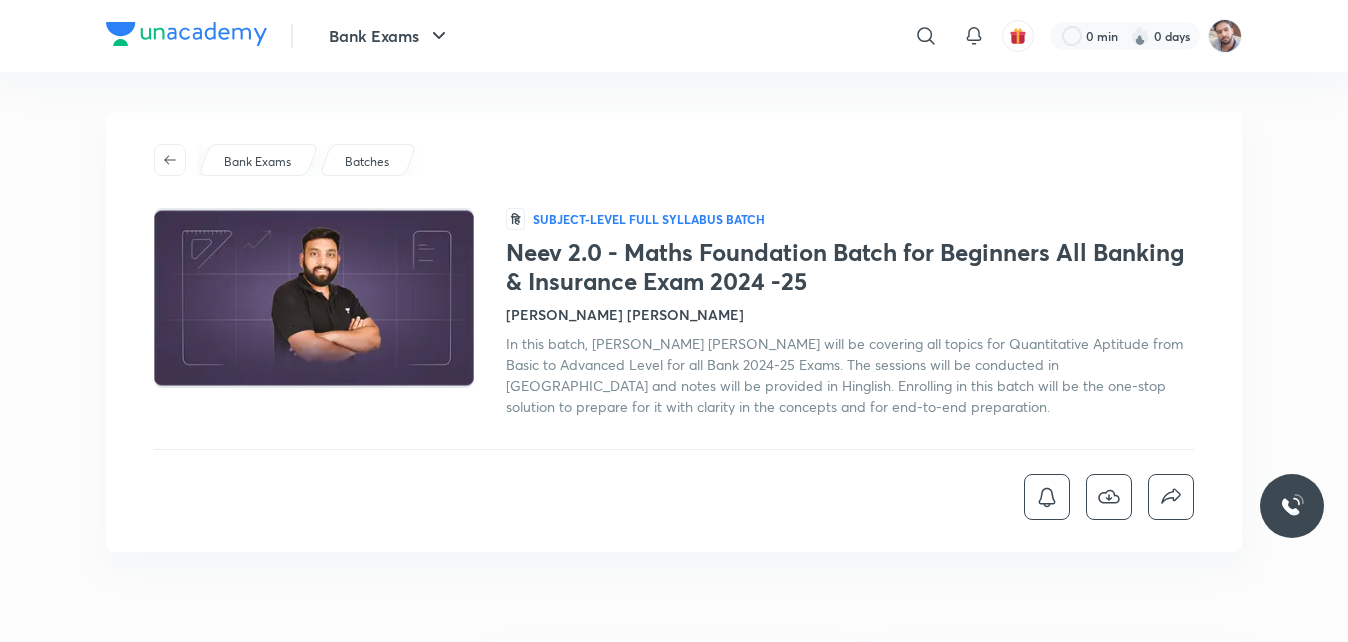 scroll, scrollTop: 0, scrollLeft: 0, axis: both 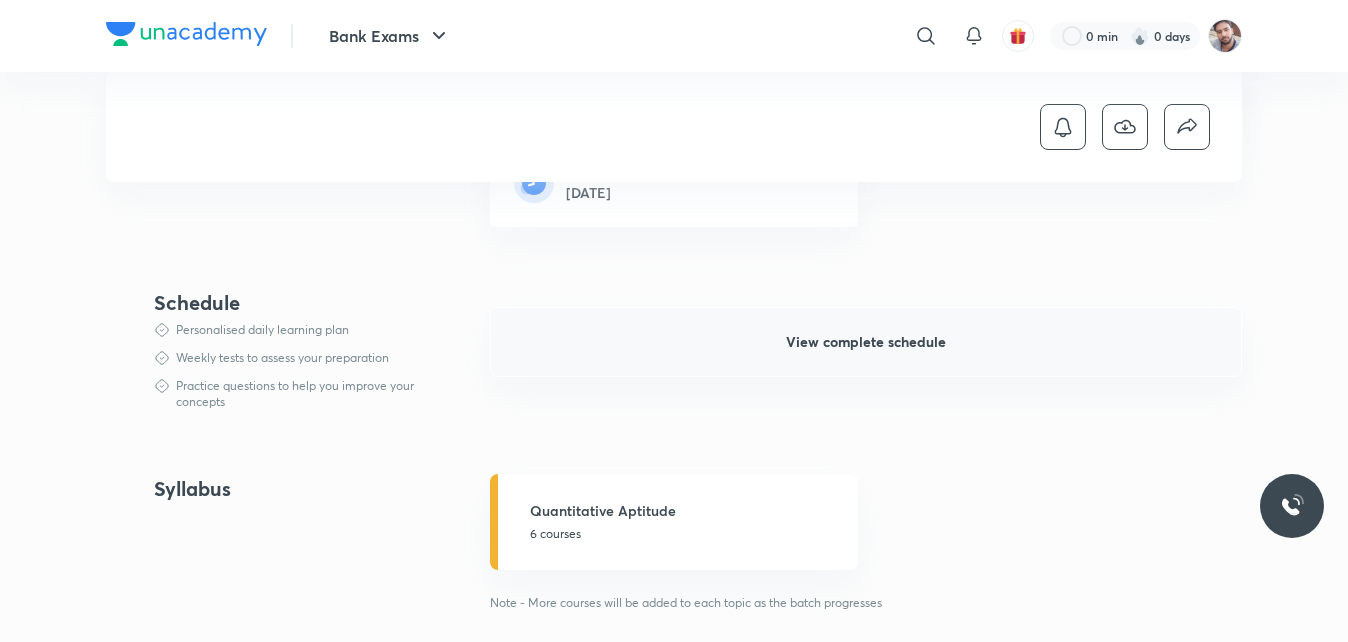 click on "View complete schedule" at bounding box center [866, 342] 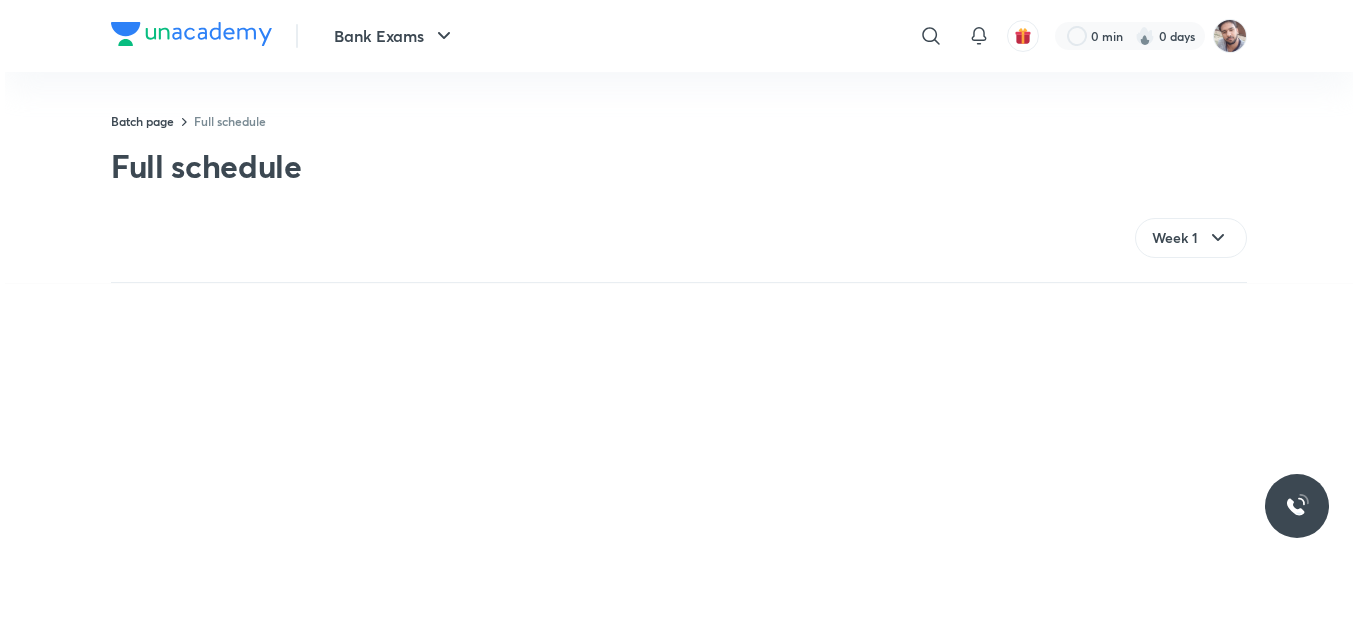 scroll, scrollTop: 0, scrollLeft: 0, axis: both 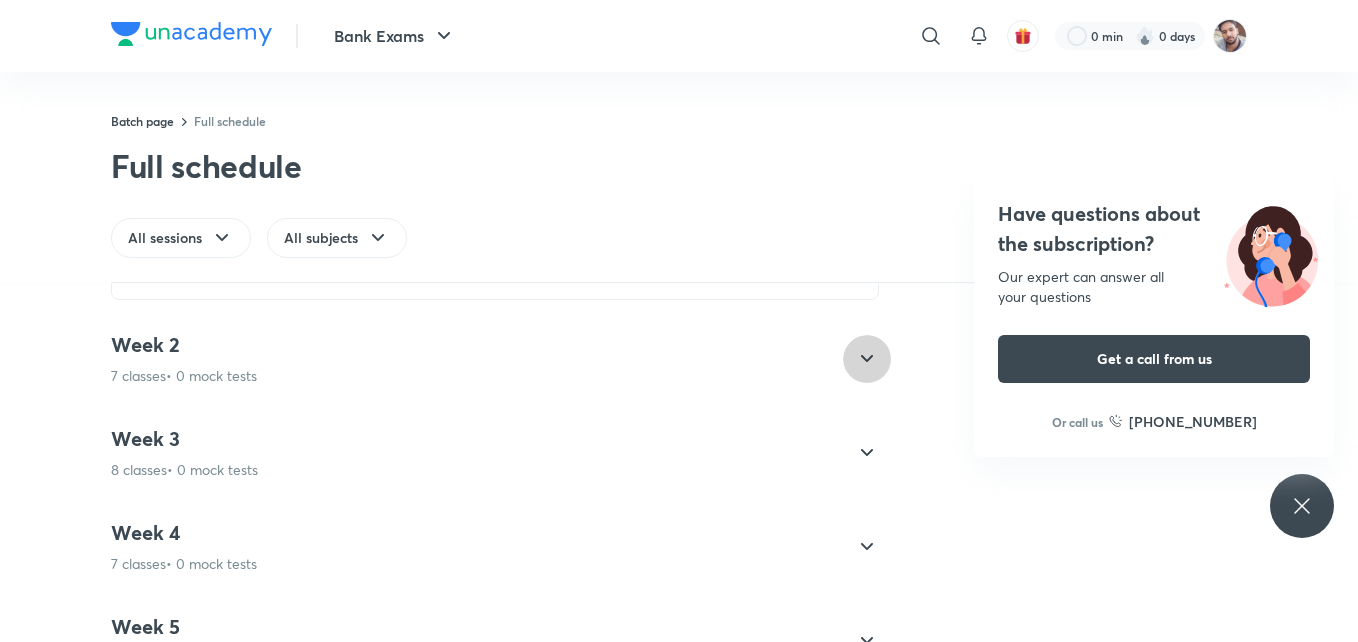 click 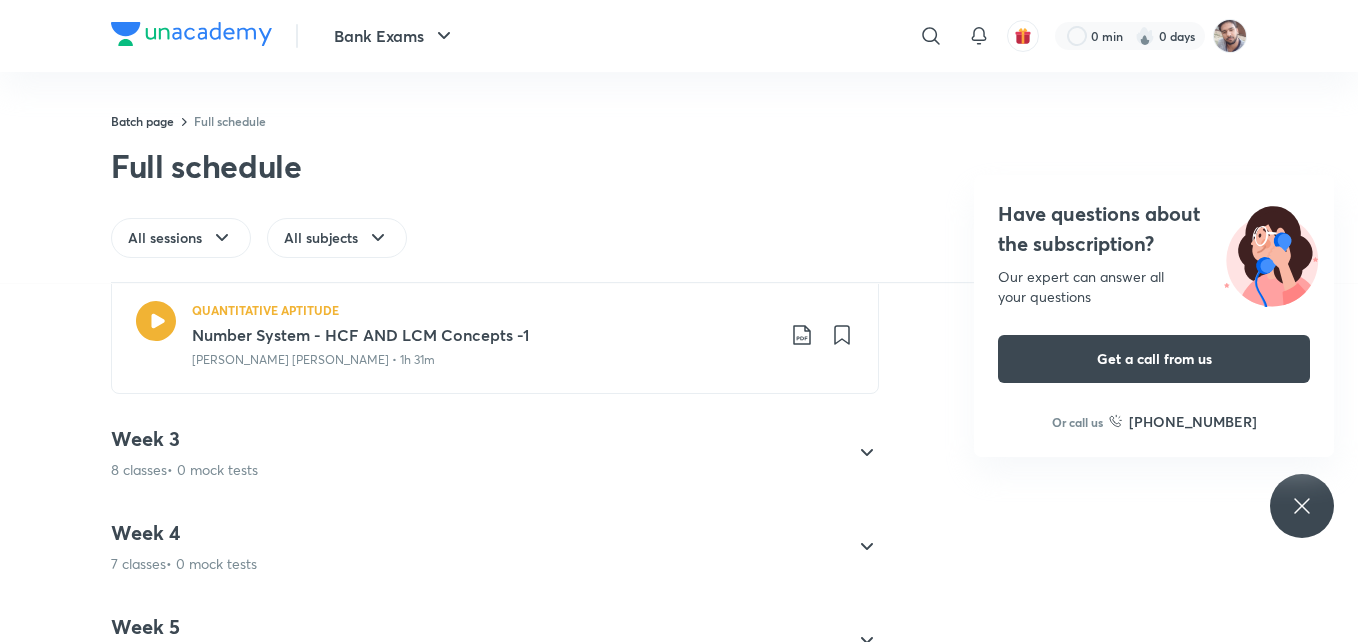 click 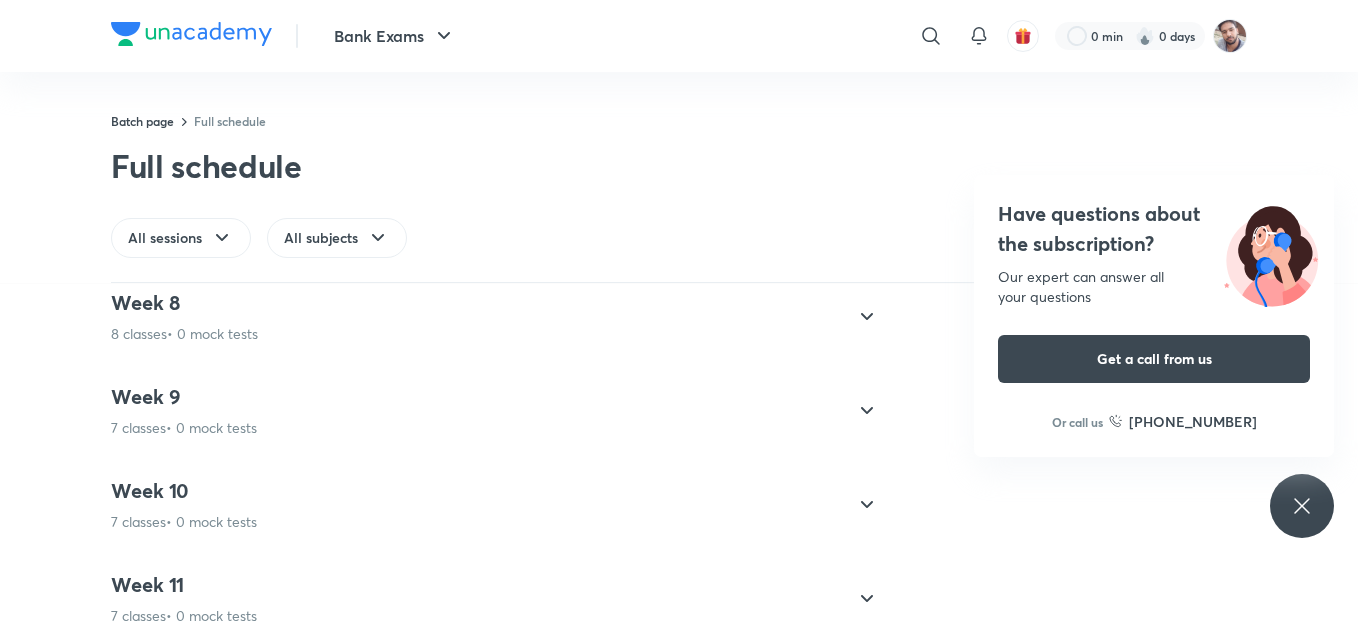scroll, scrollTop: 2200, scrollLeft: 0, axis: vertical 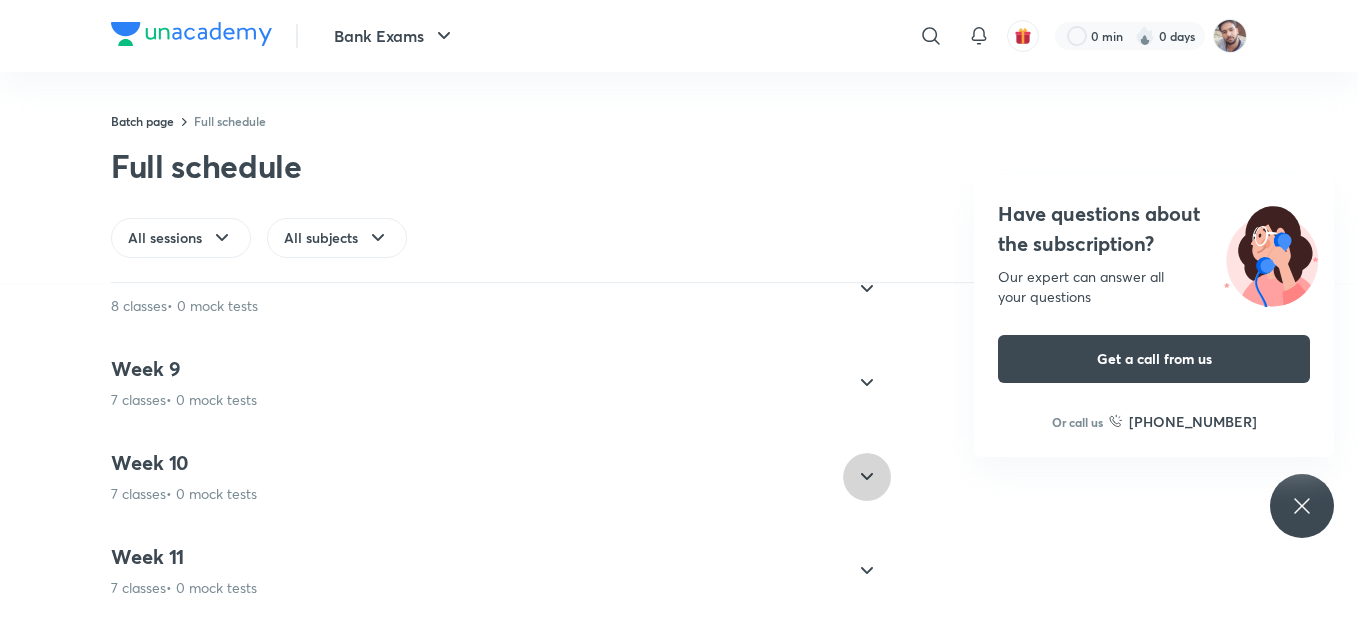 click 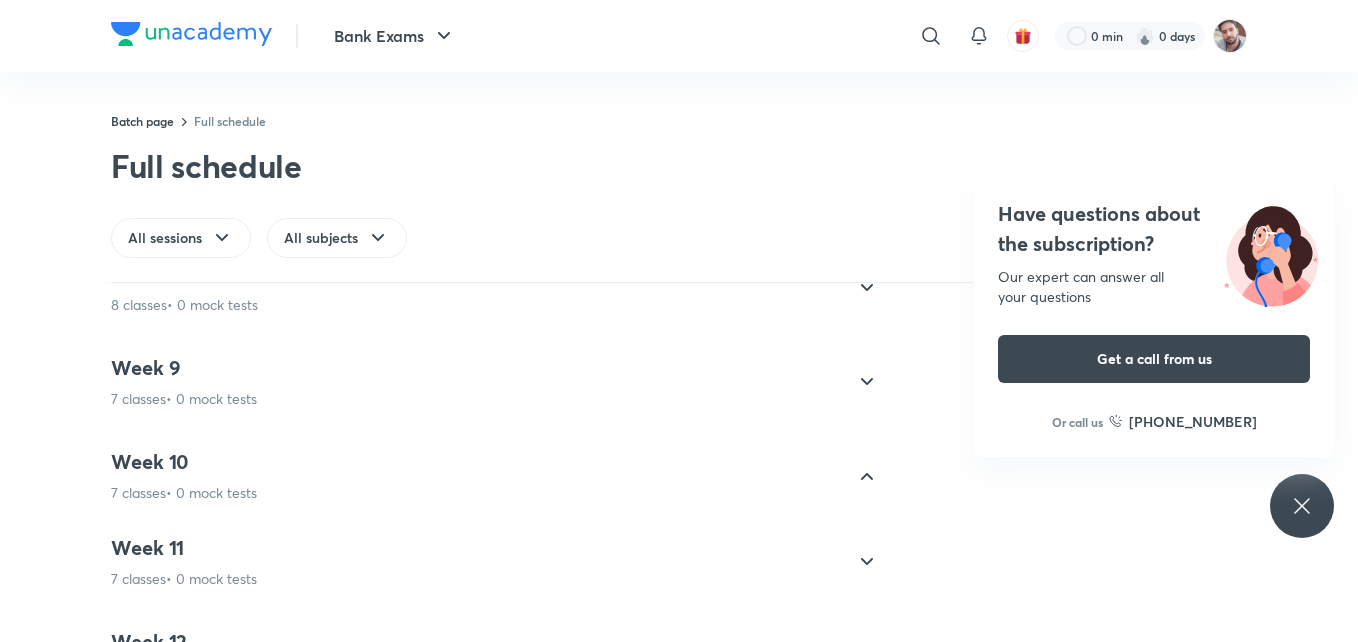 scroll, scrollTop: 704, scrollLeft: 0, axis: vertical 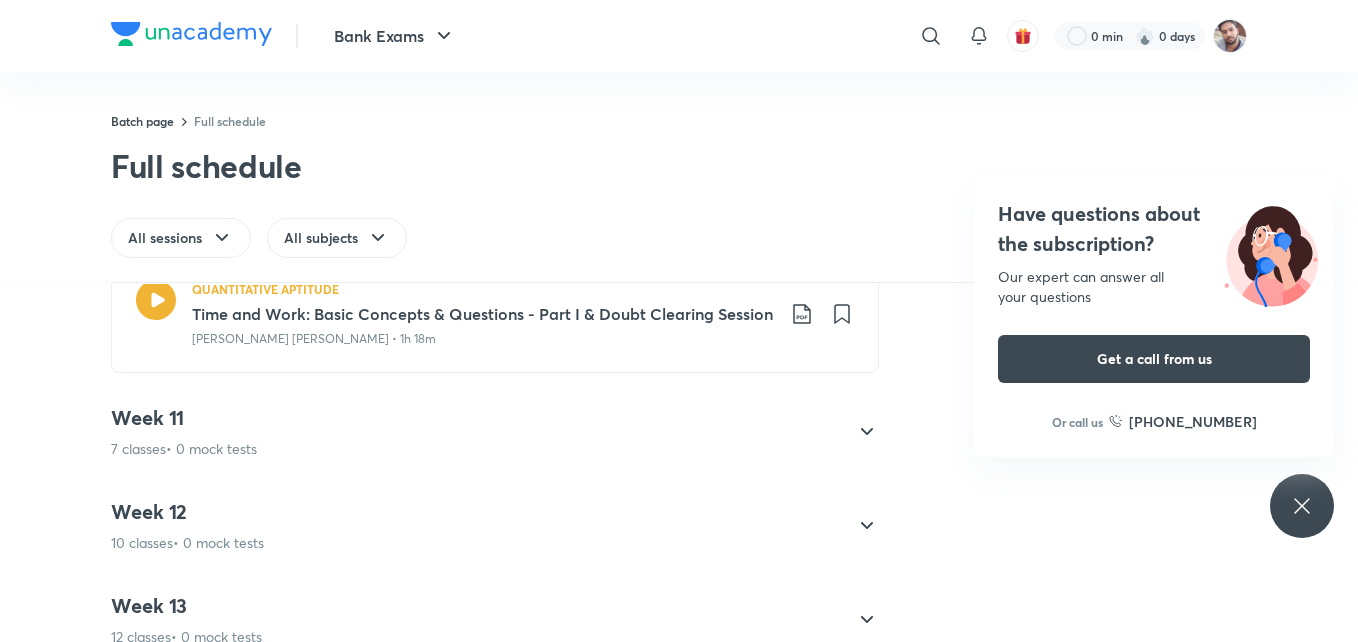 click 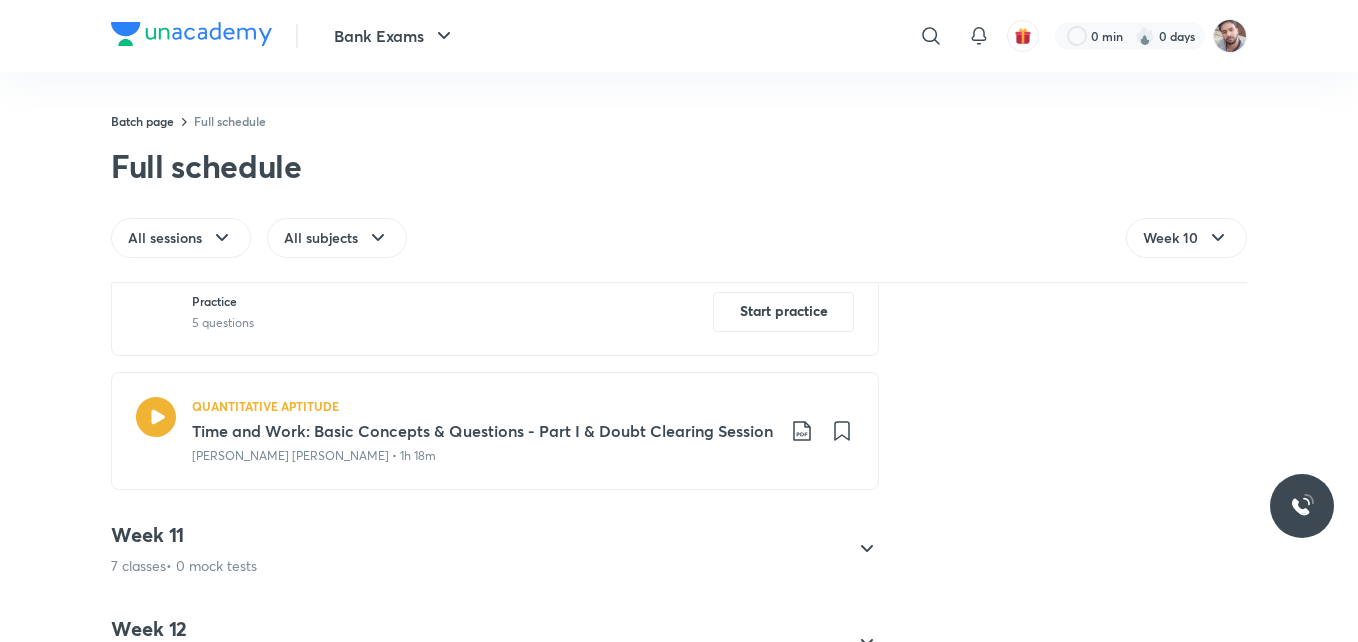 scroll, scrollTop: 2085, scrollLeft: 0, axis: vertical 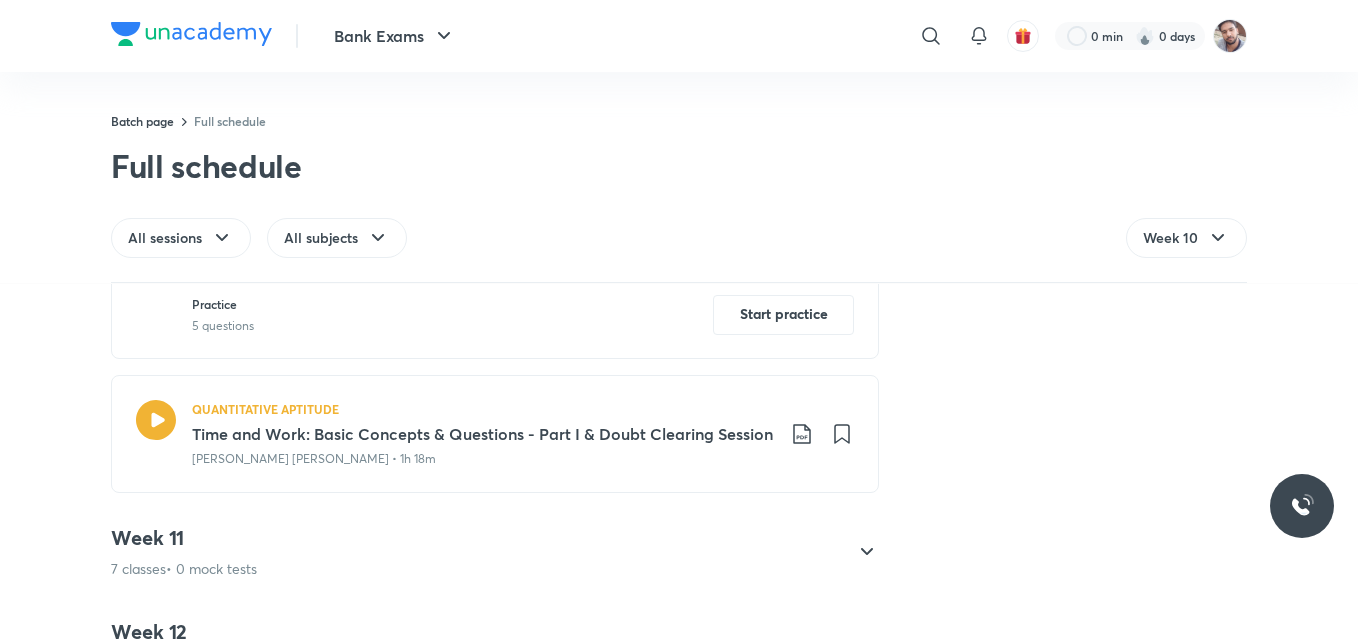 drag, startPoint x: 1354, startPoint y: 302, endPoint x: 932, endPoint y: 338, distance: 423.53278 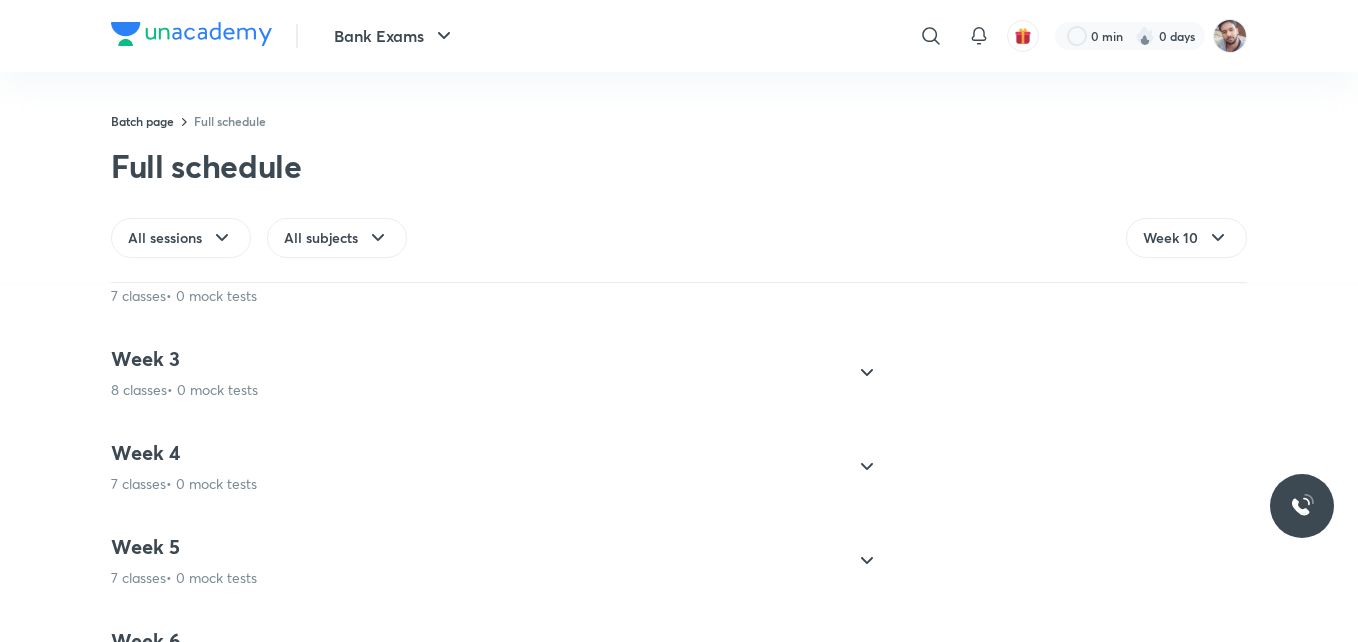scroll, scrollTop: 0, scrollLeft: 0, axis: both 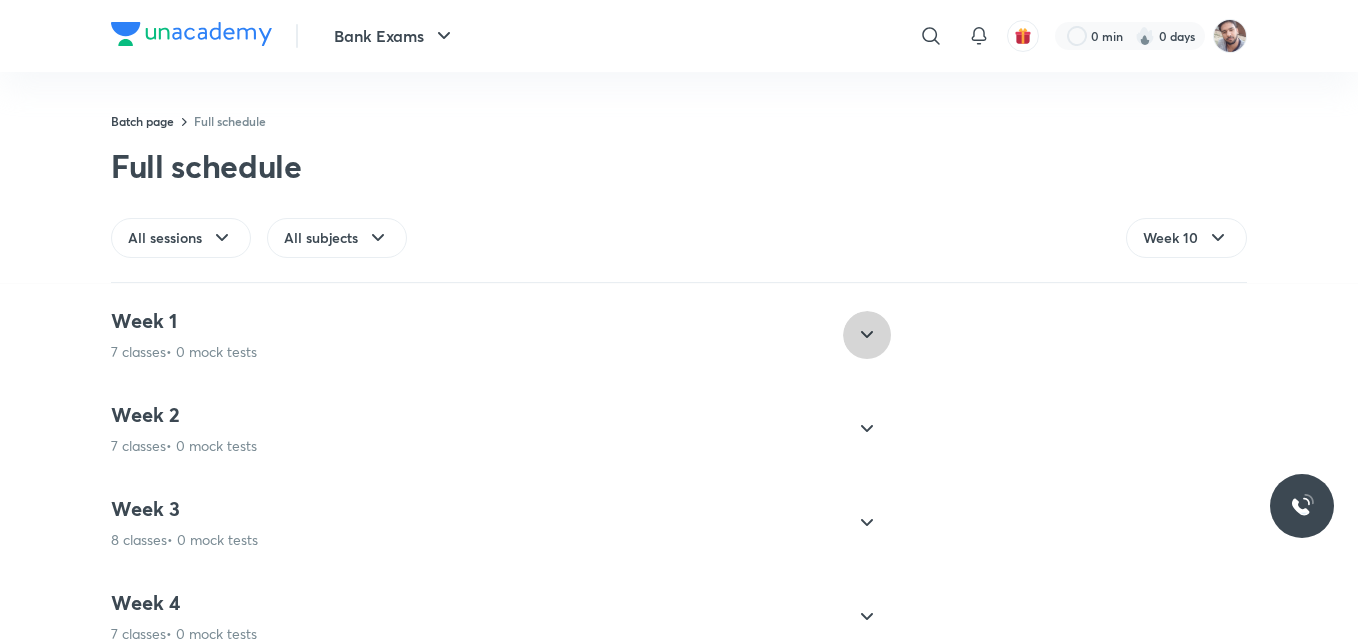 click at bounding box center [867, 335] 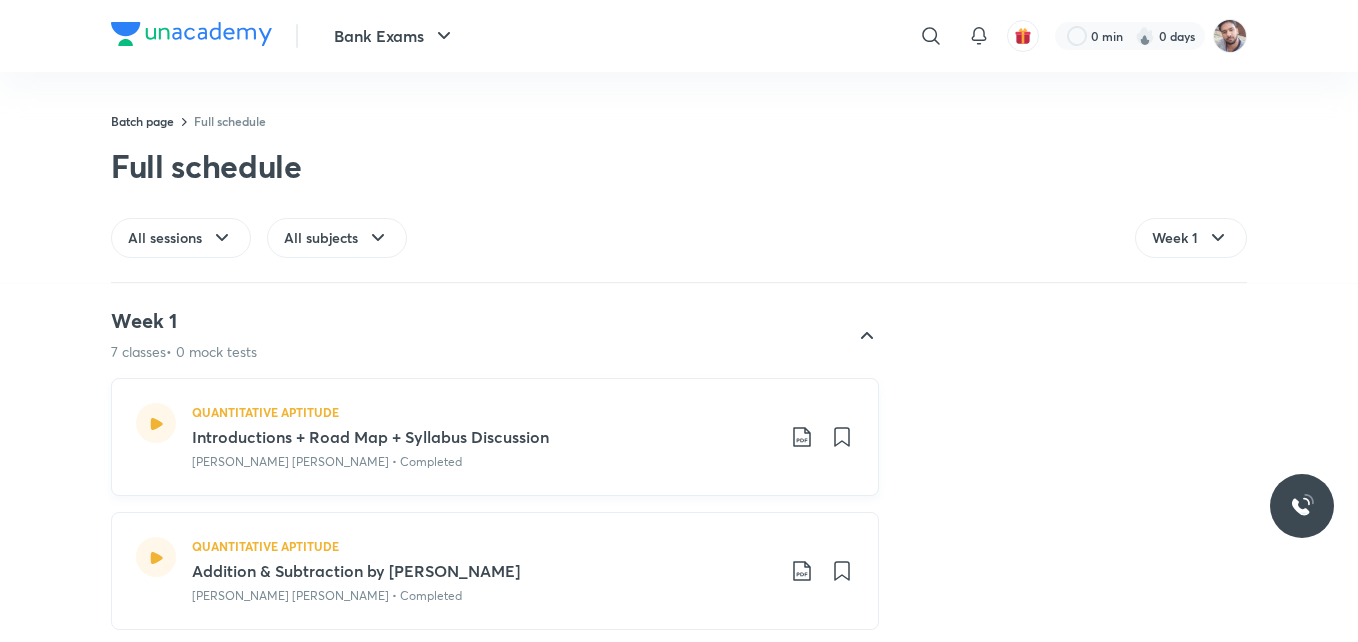 click on "[PERSON_NAME] [PERSON_NAME] • Completed" at bounding box center (483, 462) 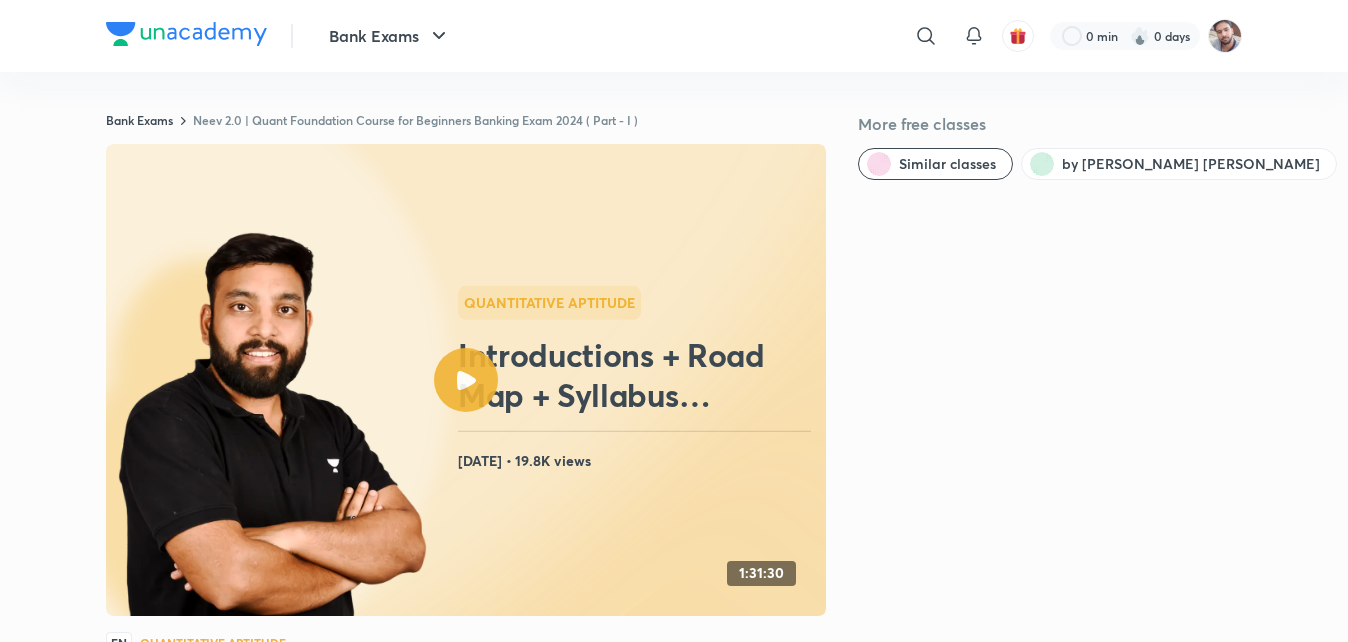 scroll, scrollTop: 0, scrollLeft: 0, axis: both 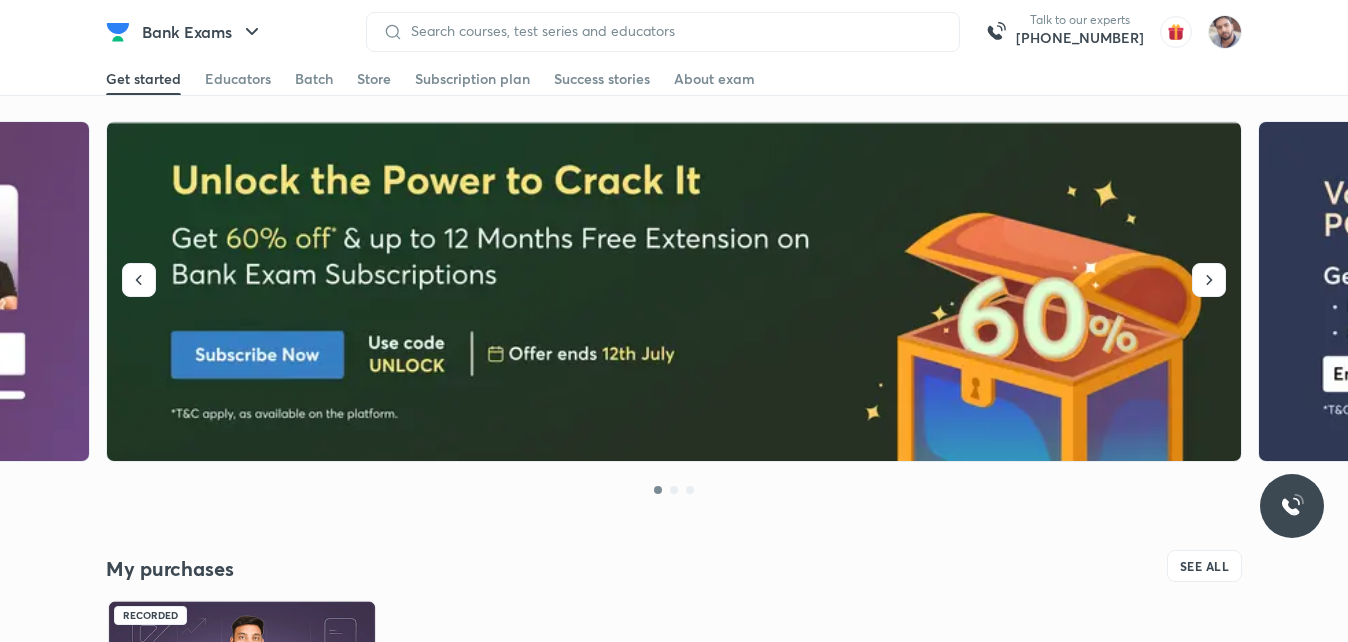 click at bounding box center (242, 674) 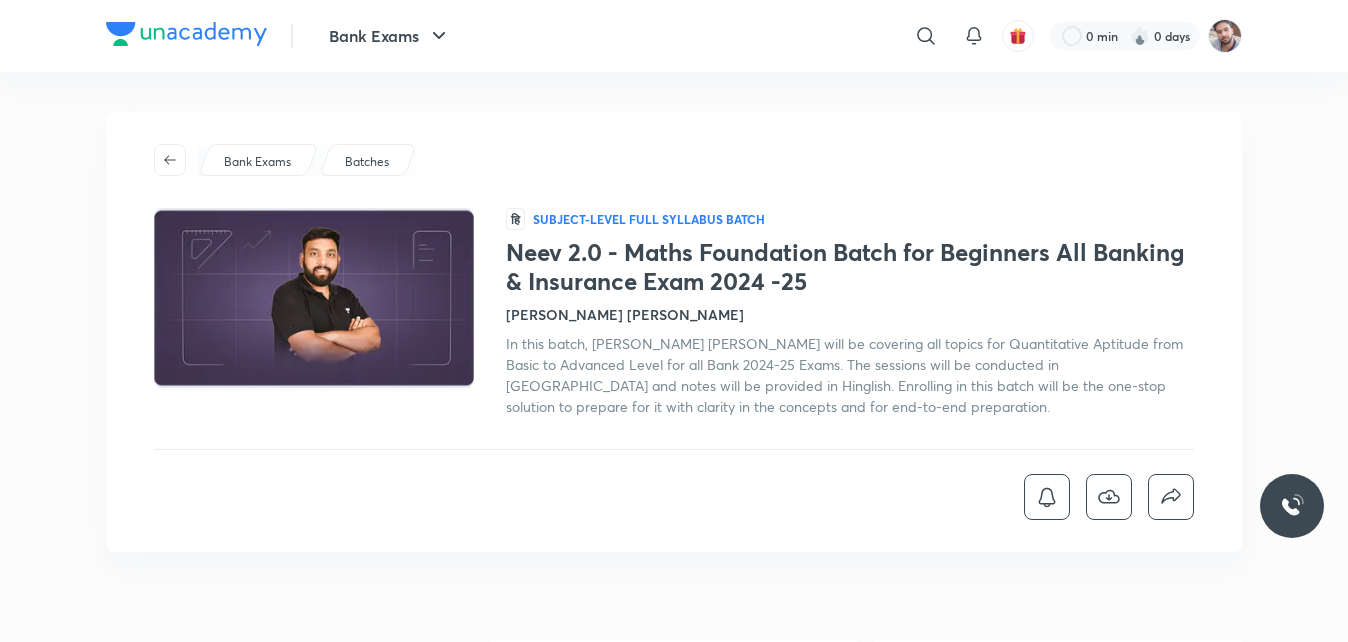 scroll, scrollTop: 0, scrollLeft: 0, axis: both 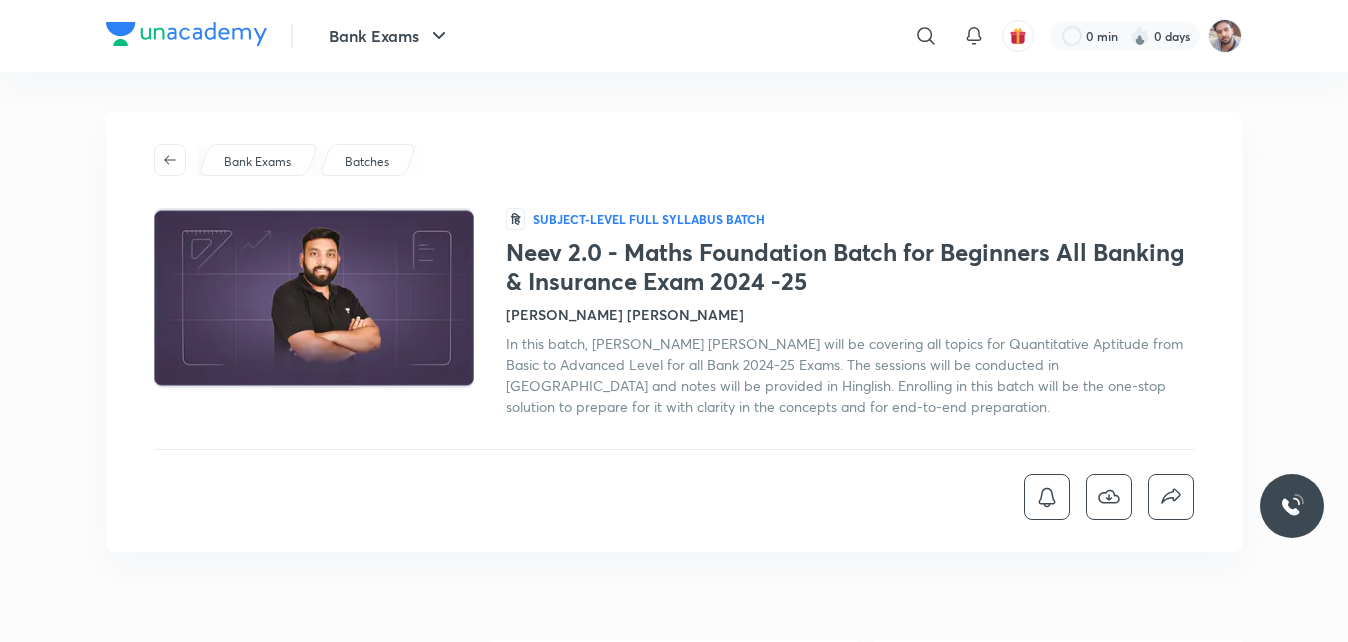 click at bounding box center (314, 298) 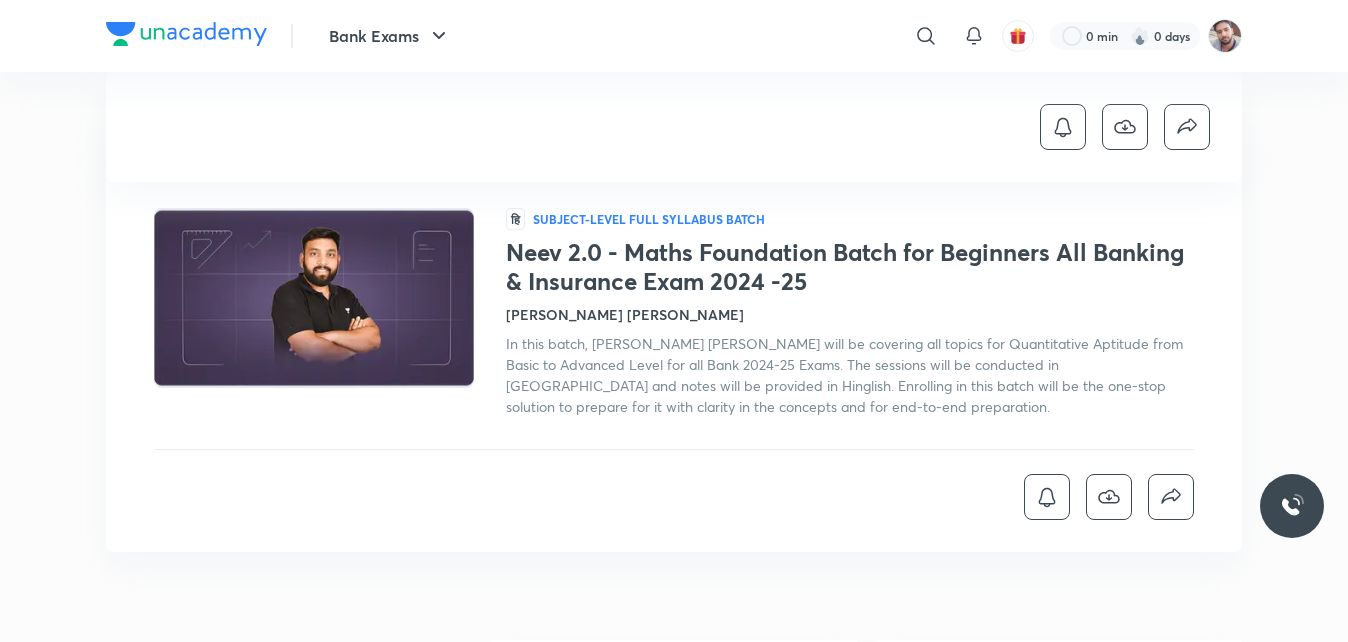 scroll, scrollTop: 562, scrollLeft: 0, axis: vertical 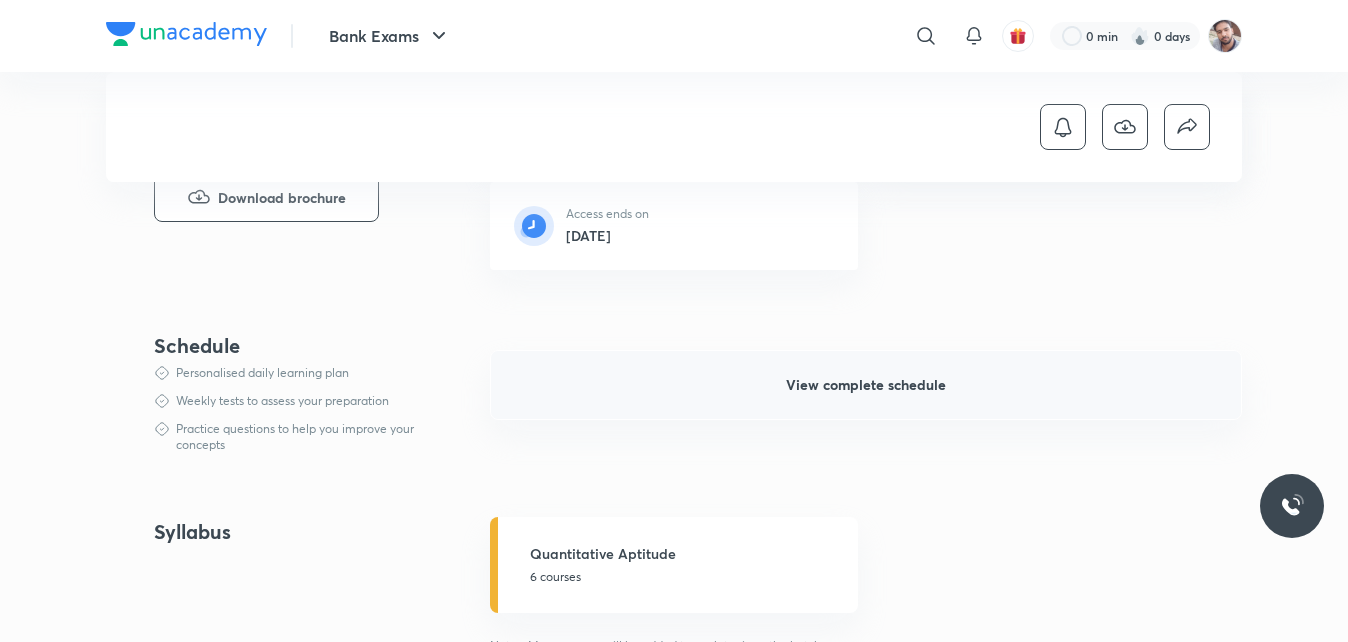 click on "View complete schedule" at bounding box center [866, 385] 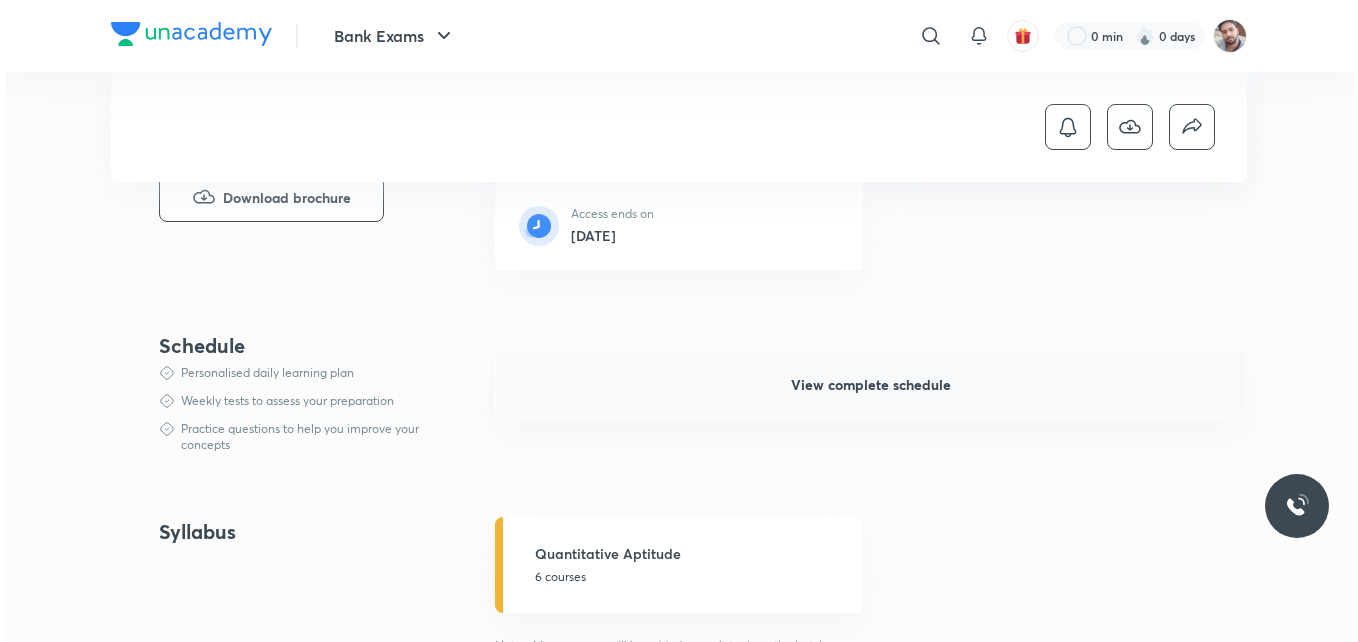 scroll, scrollTop: 0, scrollLeft: 0, axis: both 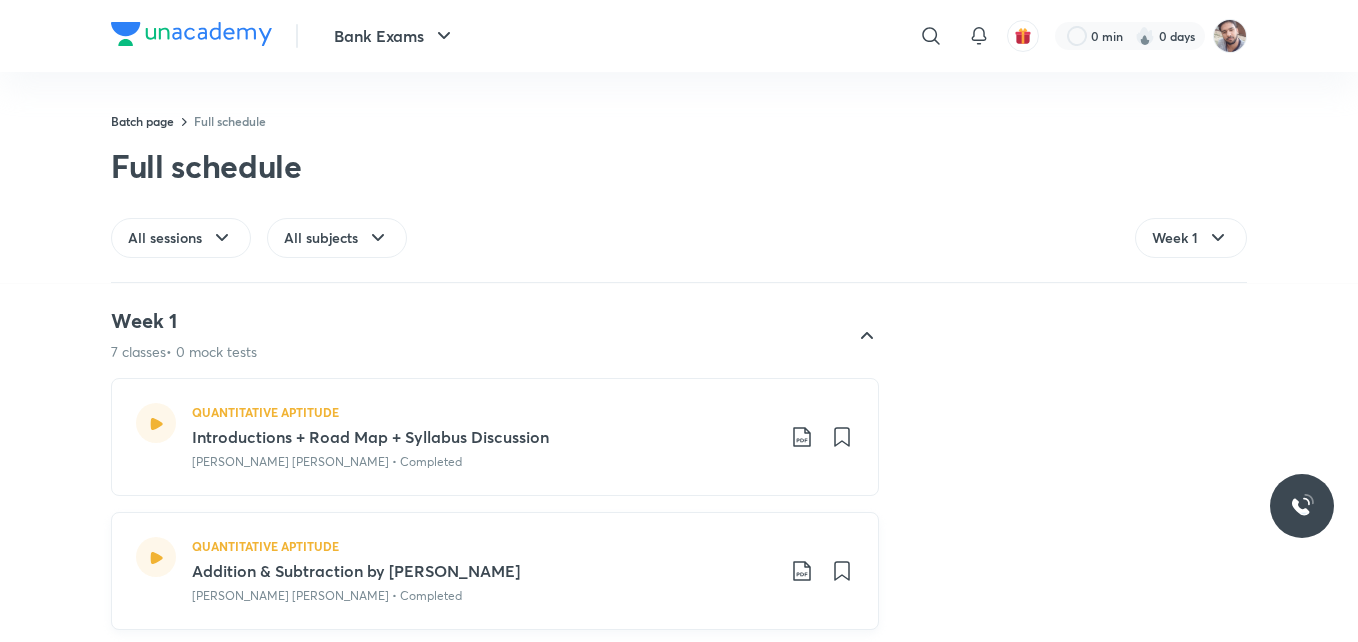 click on "[PERSON_NAME] [PERSON_NAME] • Completed" at bounding box center [483, 596] 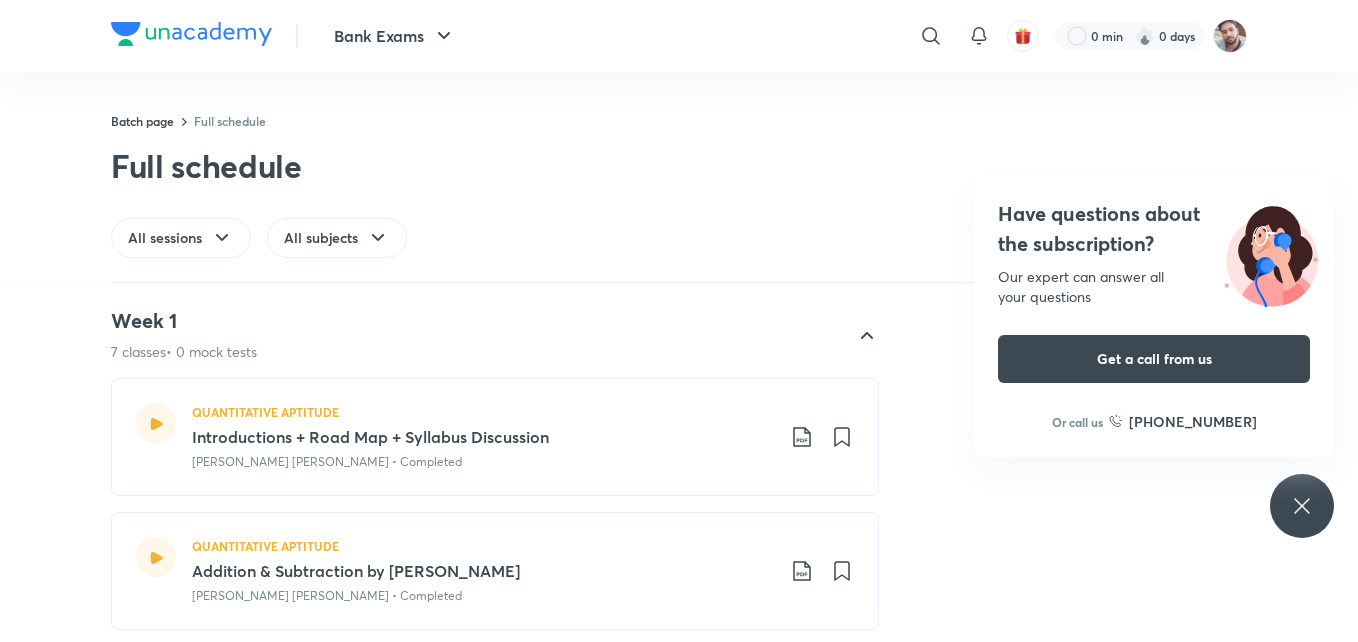 scroll, scrollTop: 300, scrollLeft: 0, axis: vertical 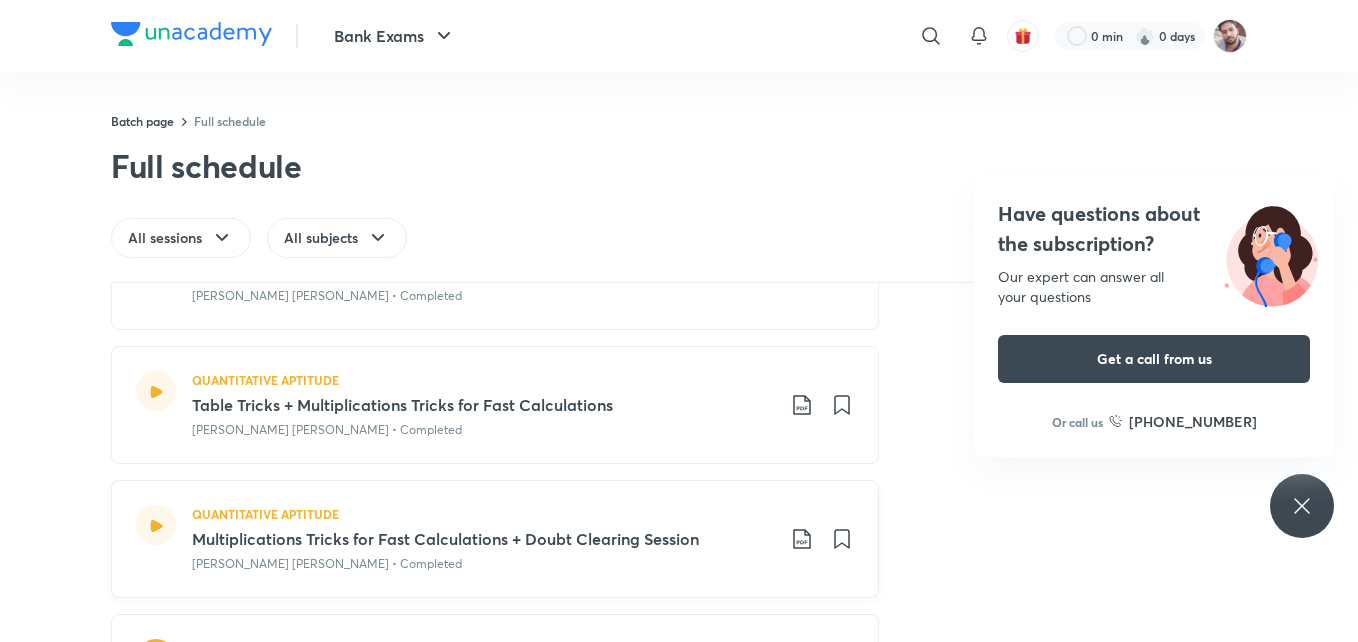 click on "Arun Singh Rawat • Completed" at bounding box center [483, 564] 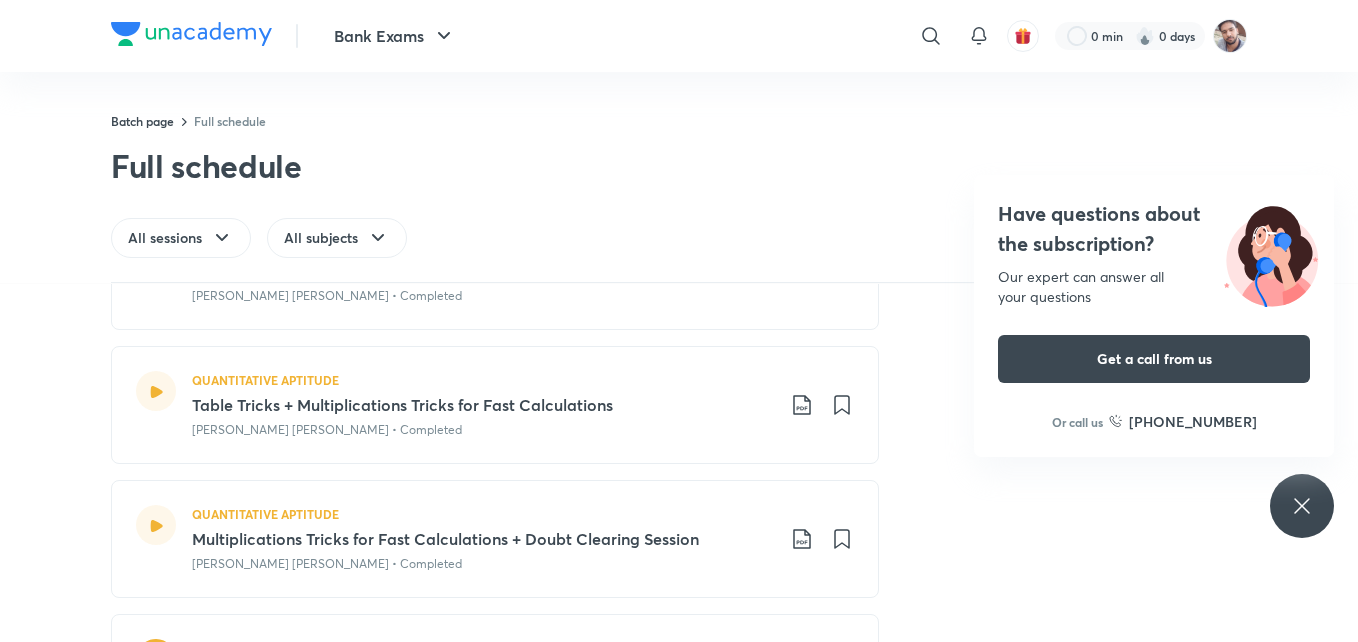 scroll, scrollTop: 600, scrollLeft: 0, axis: vertical 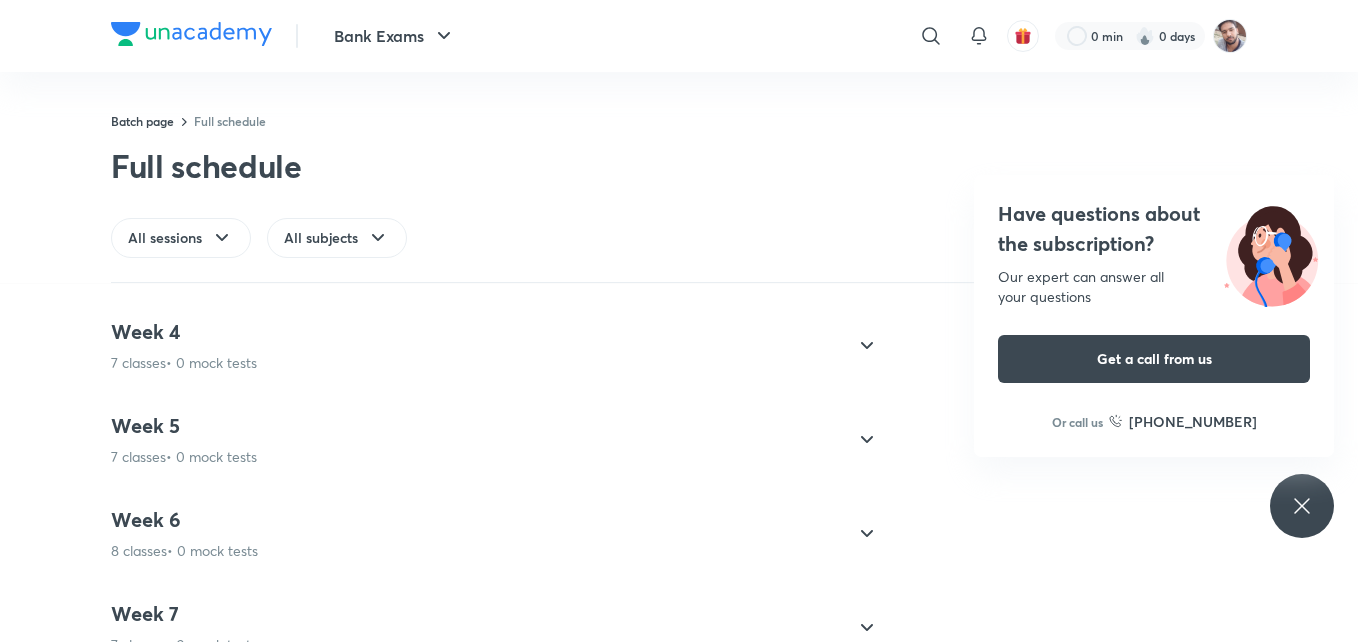 click on "Week 6 8 classes  •   0 mock tests" at bounding box center [477, 534] 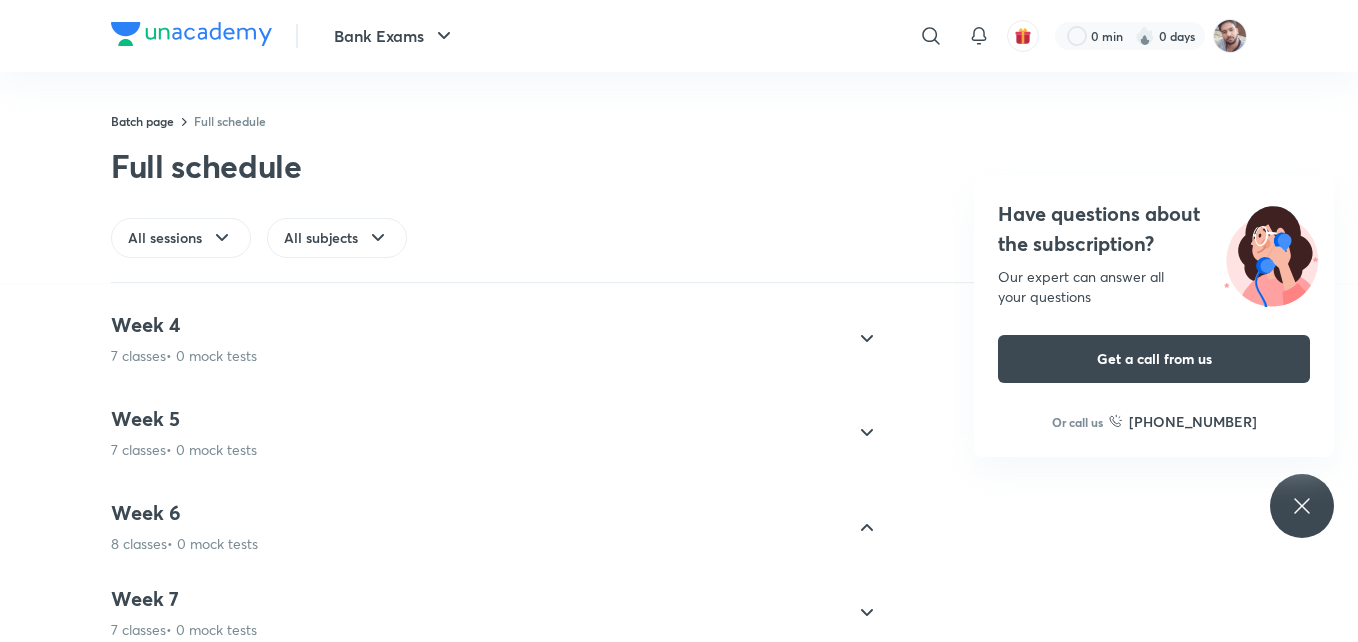 scroll, scrollTop: 271, scrollLeft: 0, axis: vertical 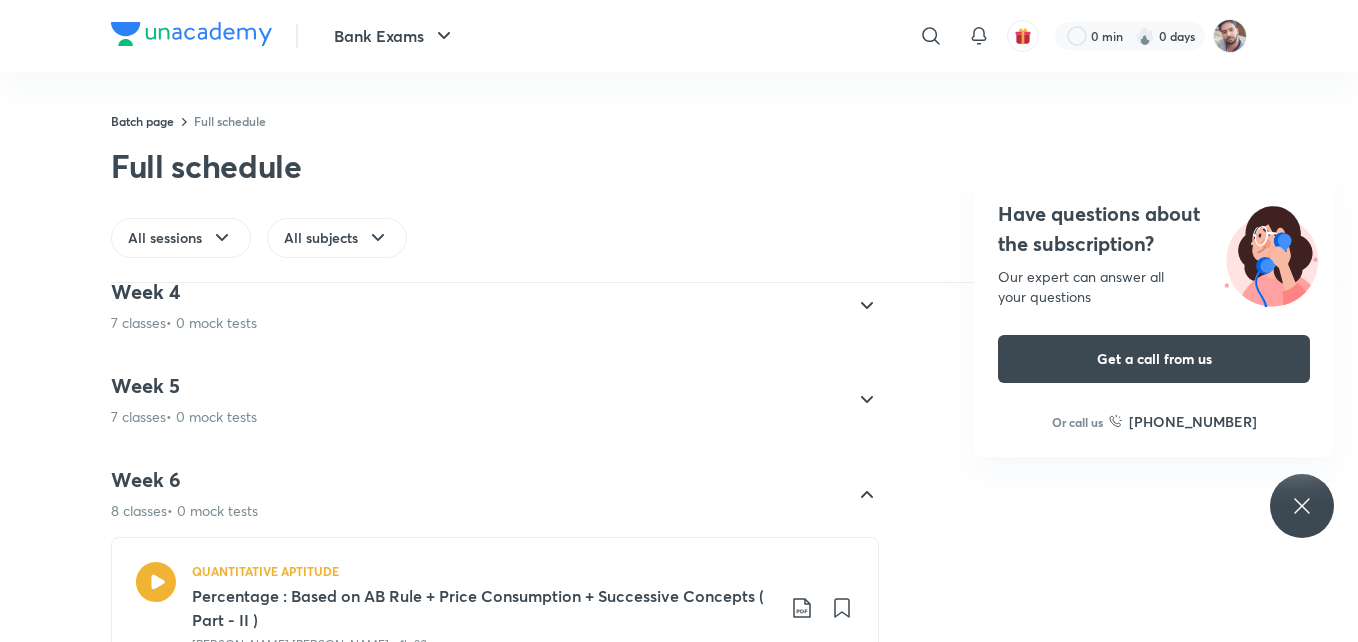 click on "Week 5 7 classes  •   0 mock tests" at bounding box center [477, 400] 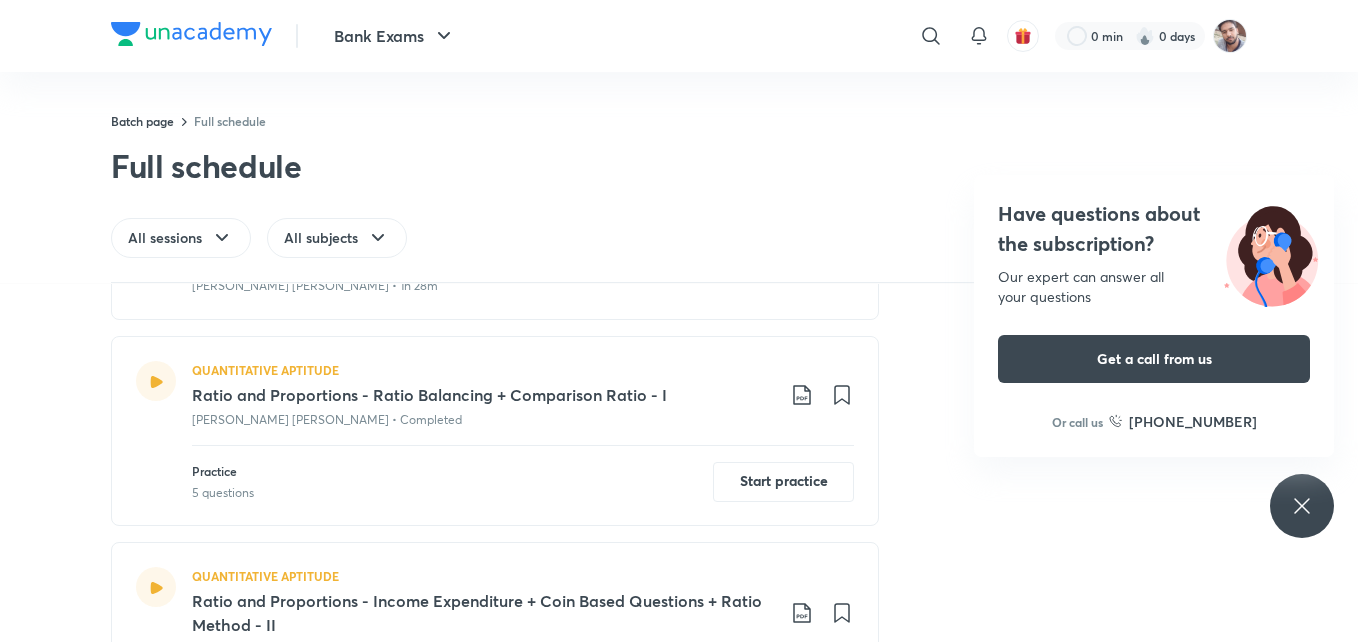 scroll, scrollTop: 1004, scrollLeft: 0, axis: vertical 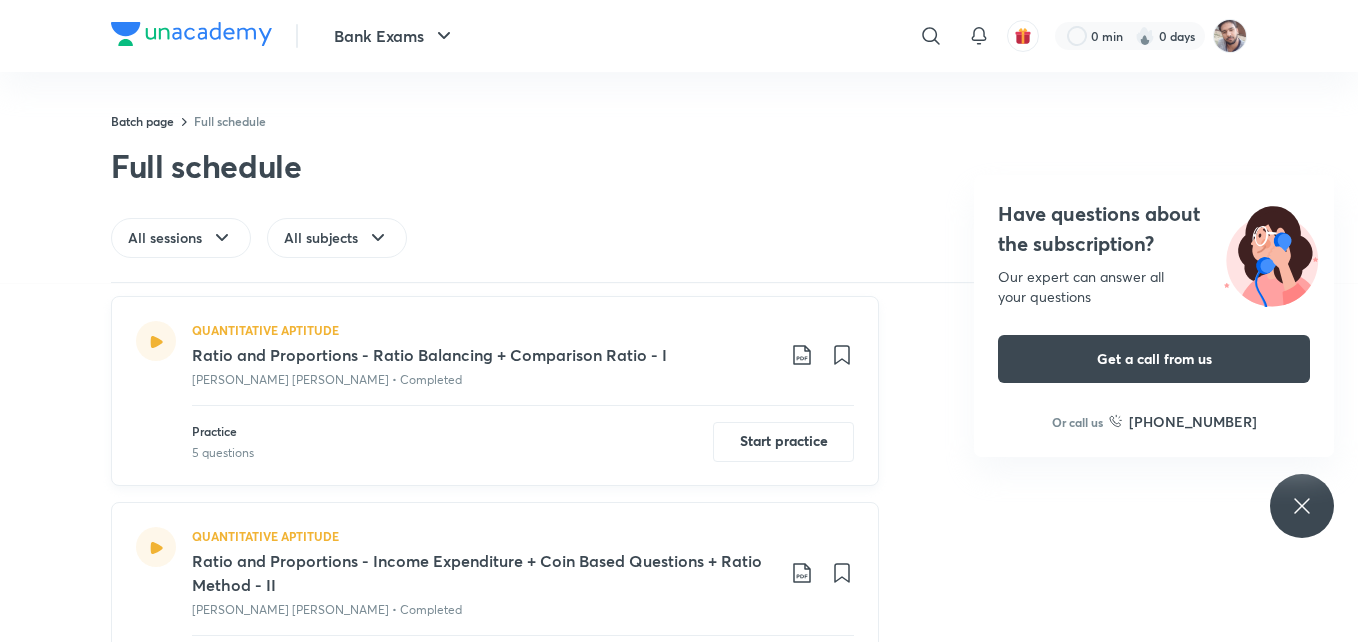 click on "Ratio and Proportions - Ratio Balancing + Comparison Ratio - I" at bounding box center [483, 355] 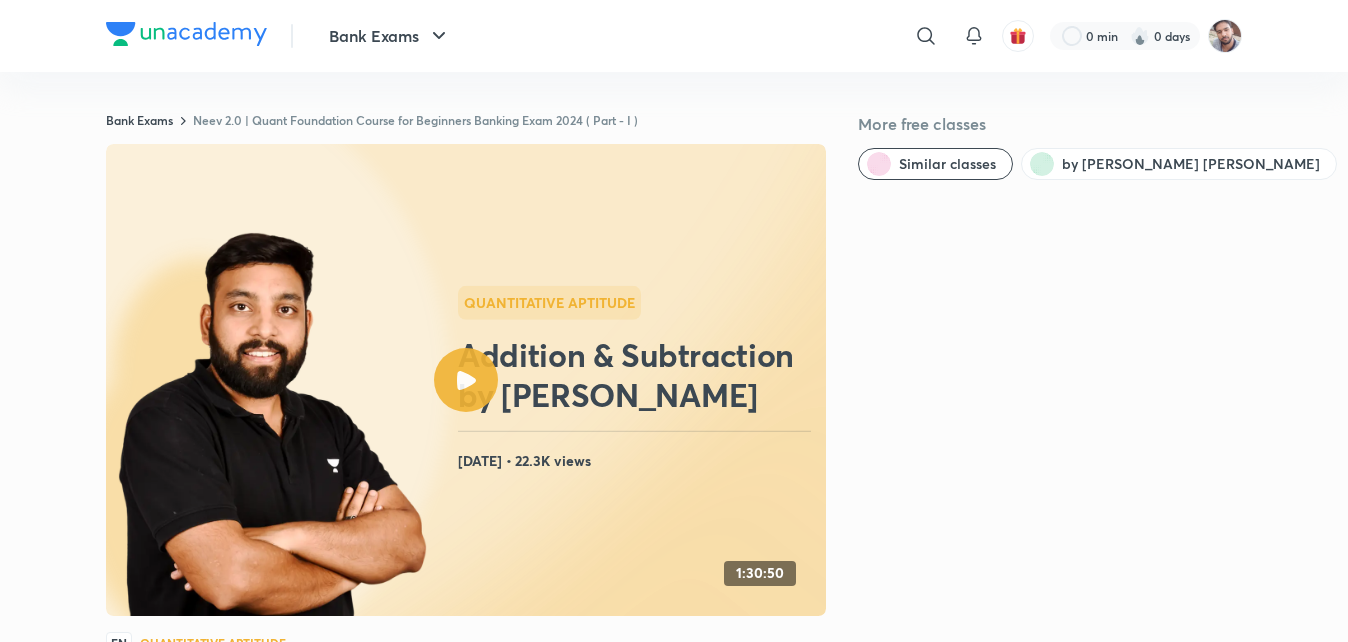scroll, scrollTop: 0, scrollLeft: 0, axis: both 